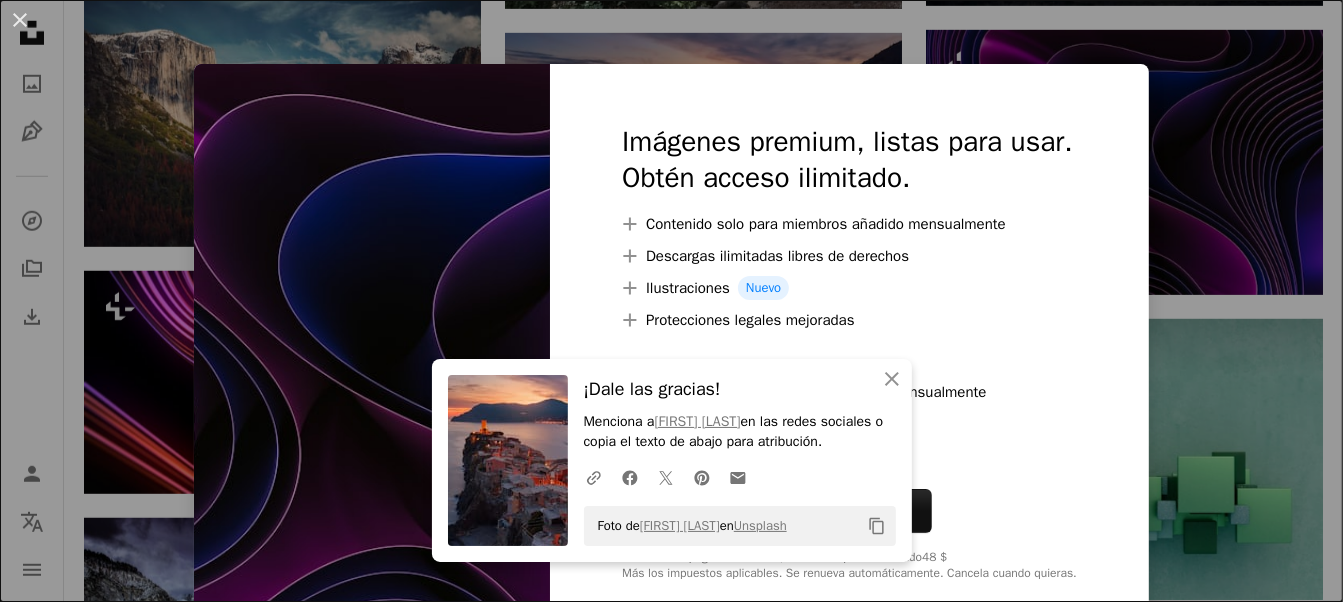 scroll, scrollTop: 1302, scrollLeft: 0, axis: vertical 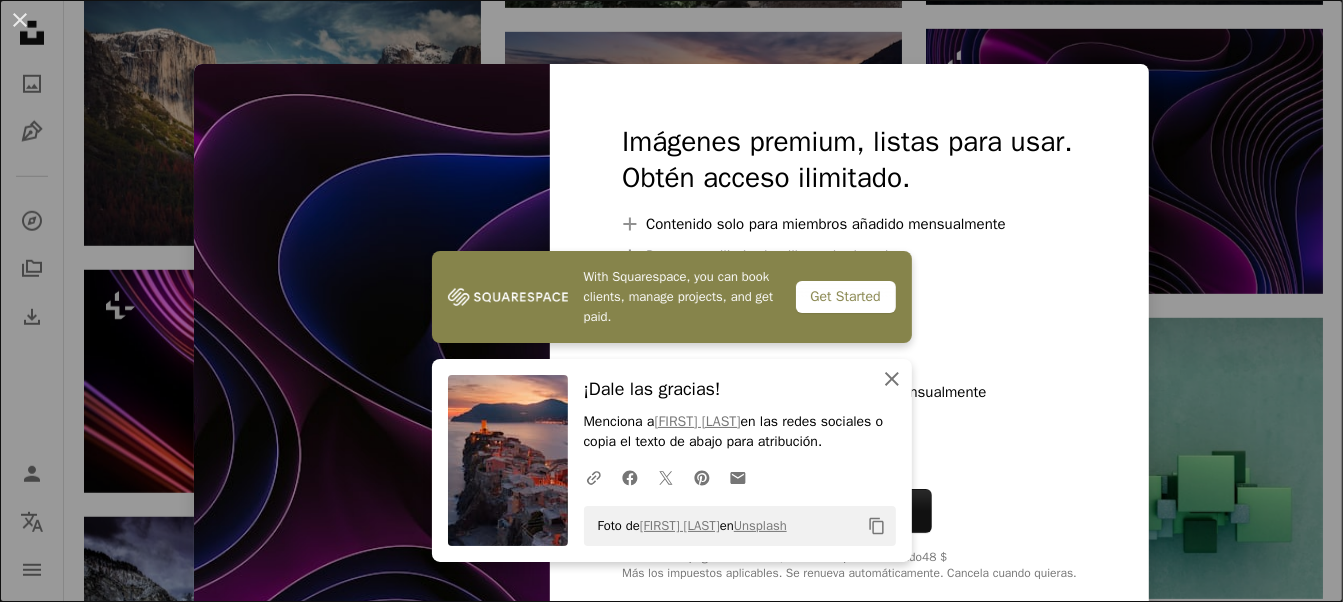 click on "An X shape" 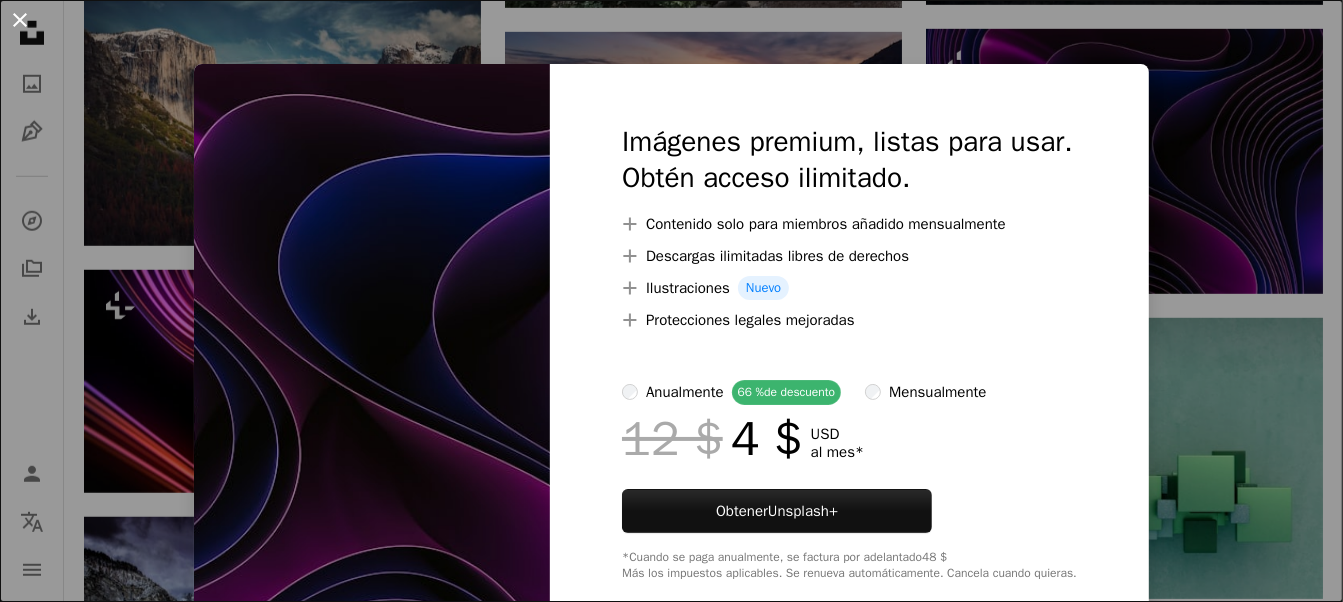 click on "An X shape" at bounding box center [20, 20] 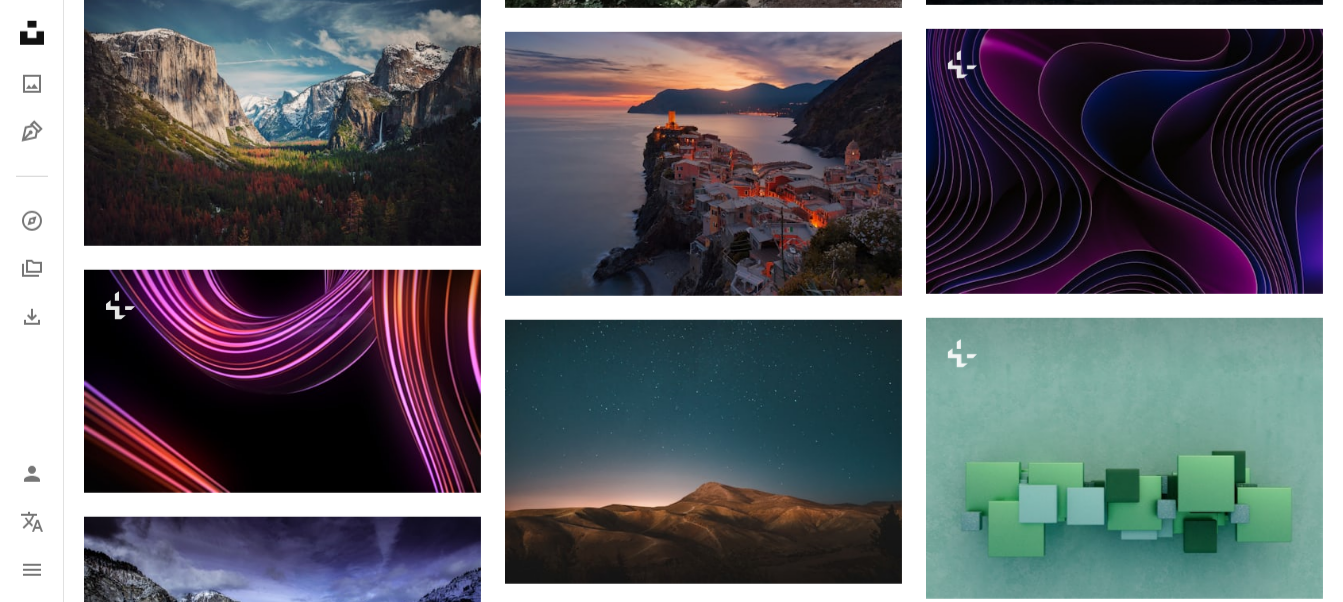 scroll, scrollTop: 1302, scrollLeft: 0, axis: vertical 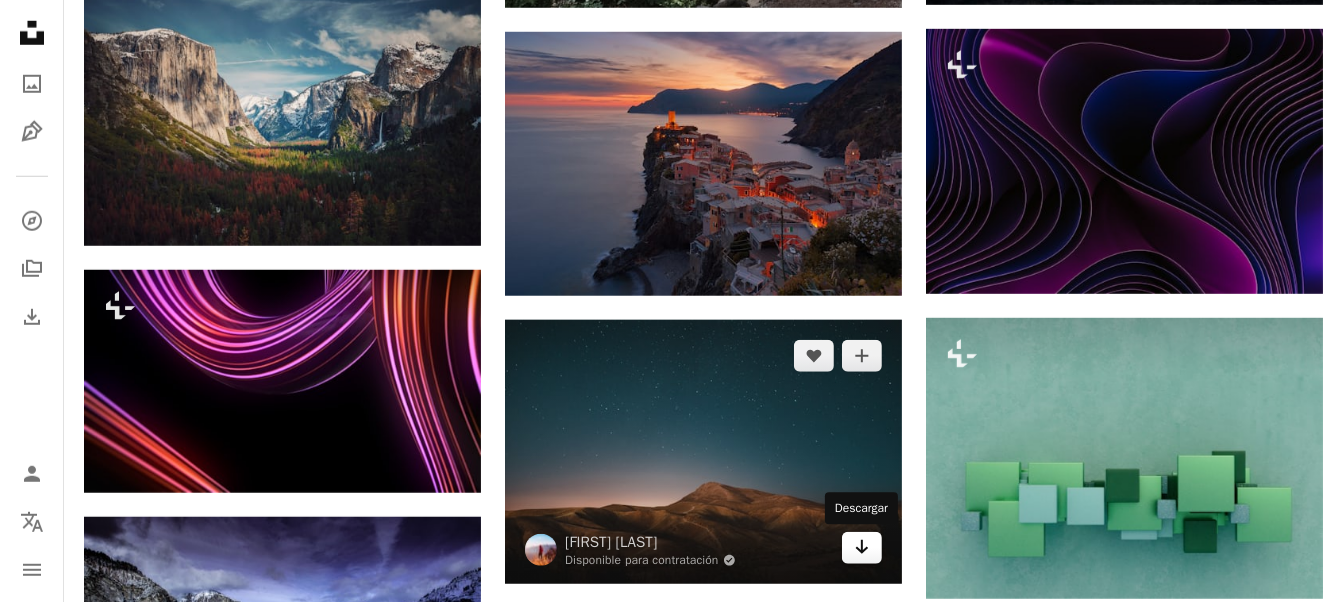 click on "Arrow pointing down" 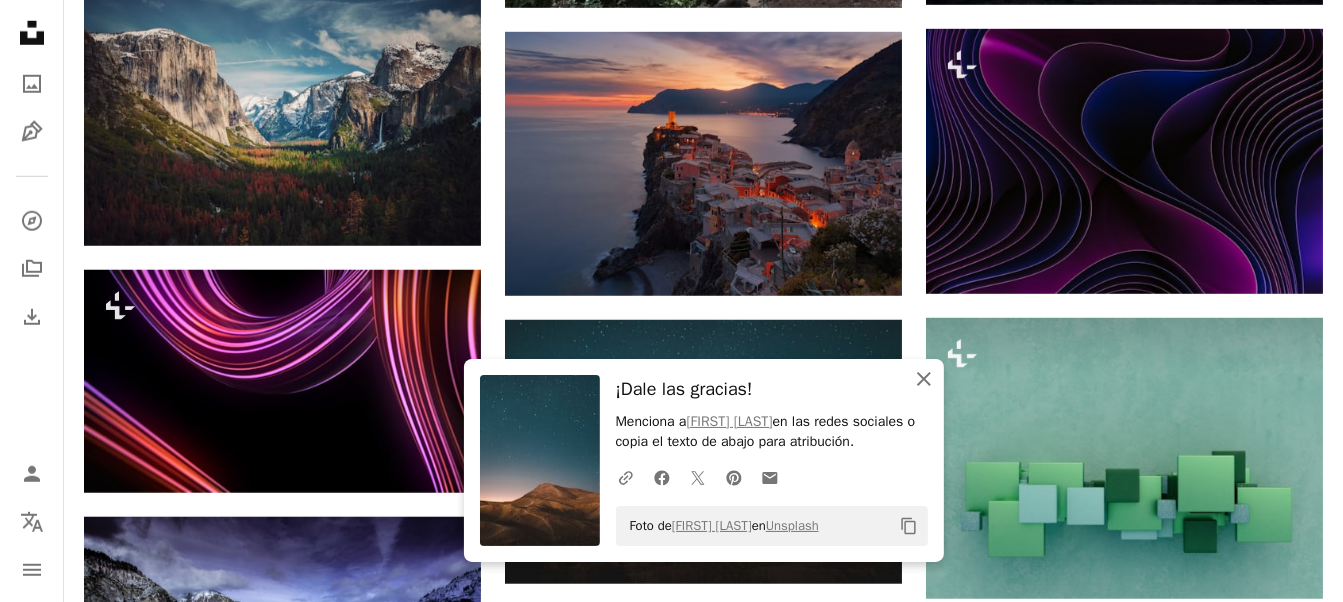click on "An X shape" 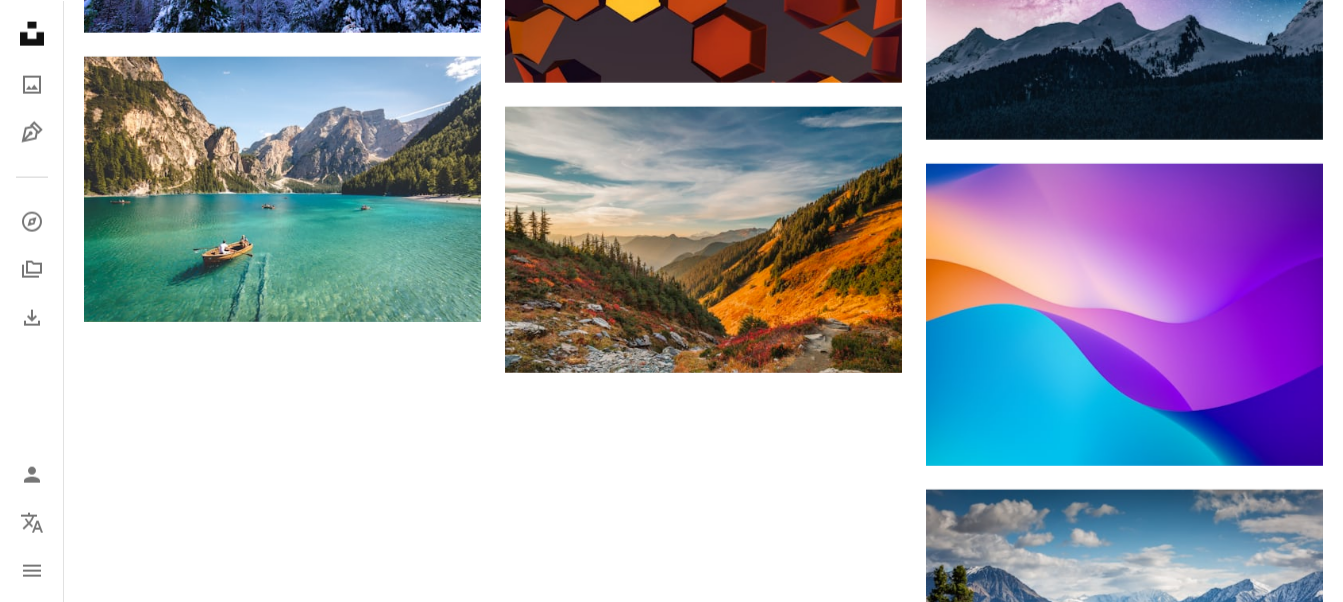 scroll, scrollTop: 2033, scrollLeft: 0, axis: vertical 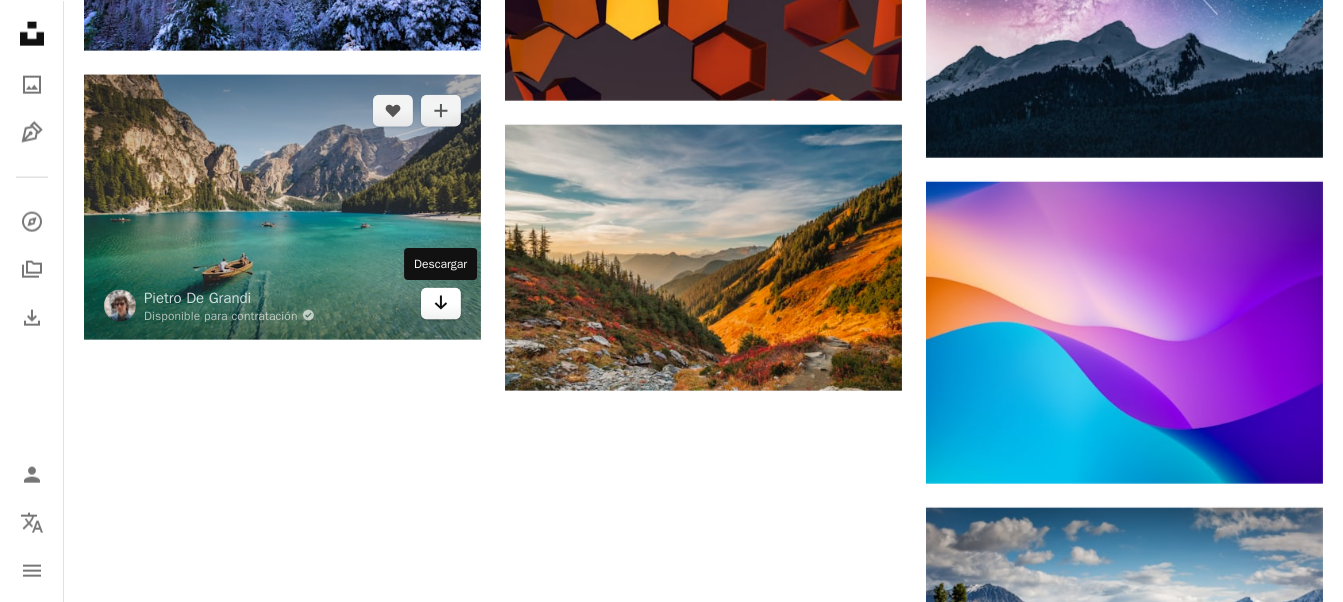 click on "Arrow pointing down" 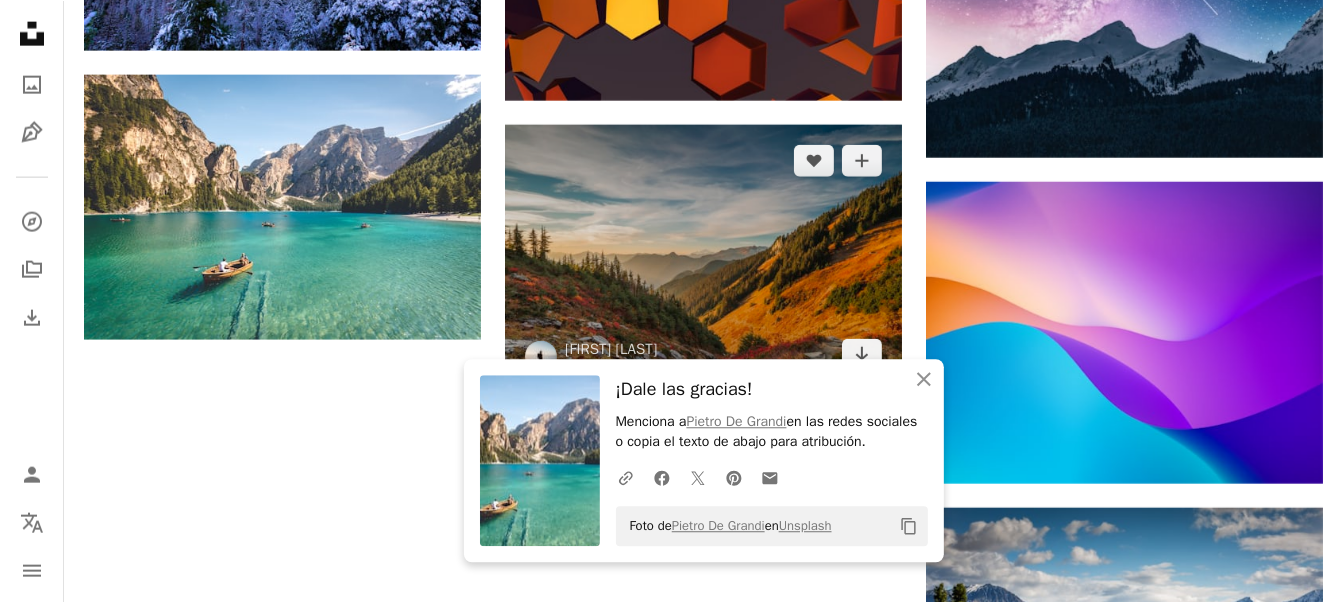 click at bounding box center (703, 256) 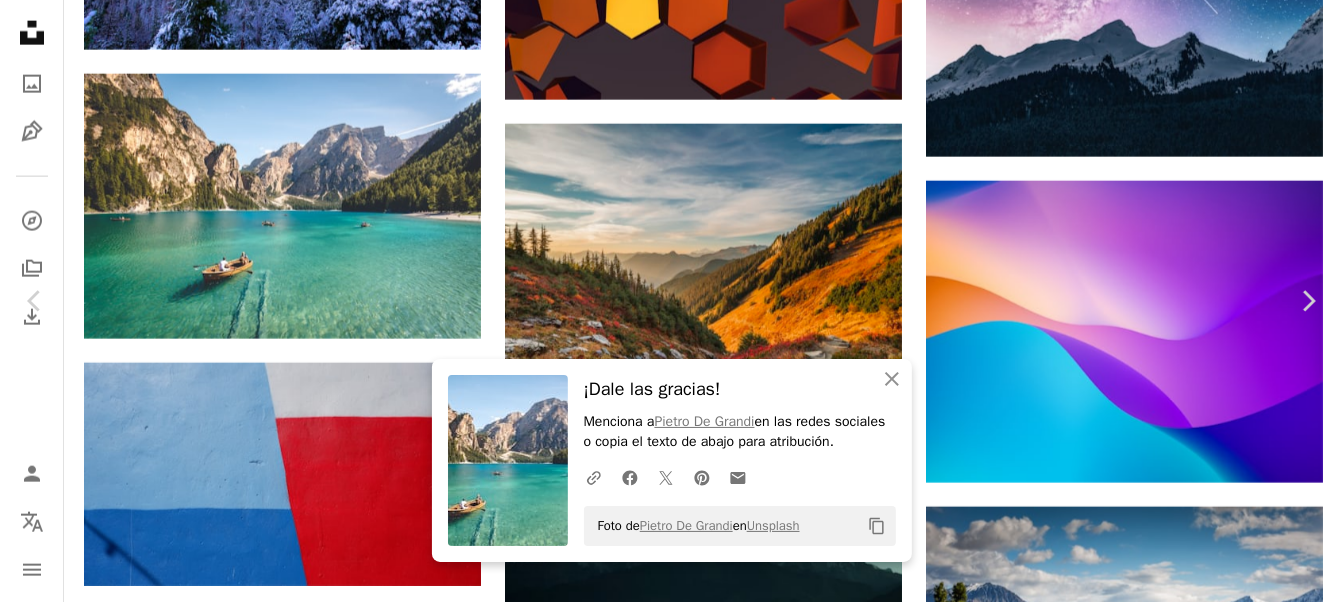 click on "An X shape" at bounding box center [20, 20] 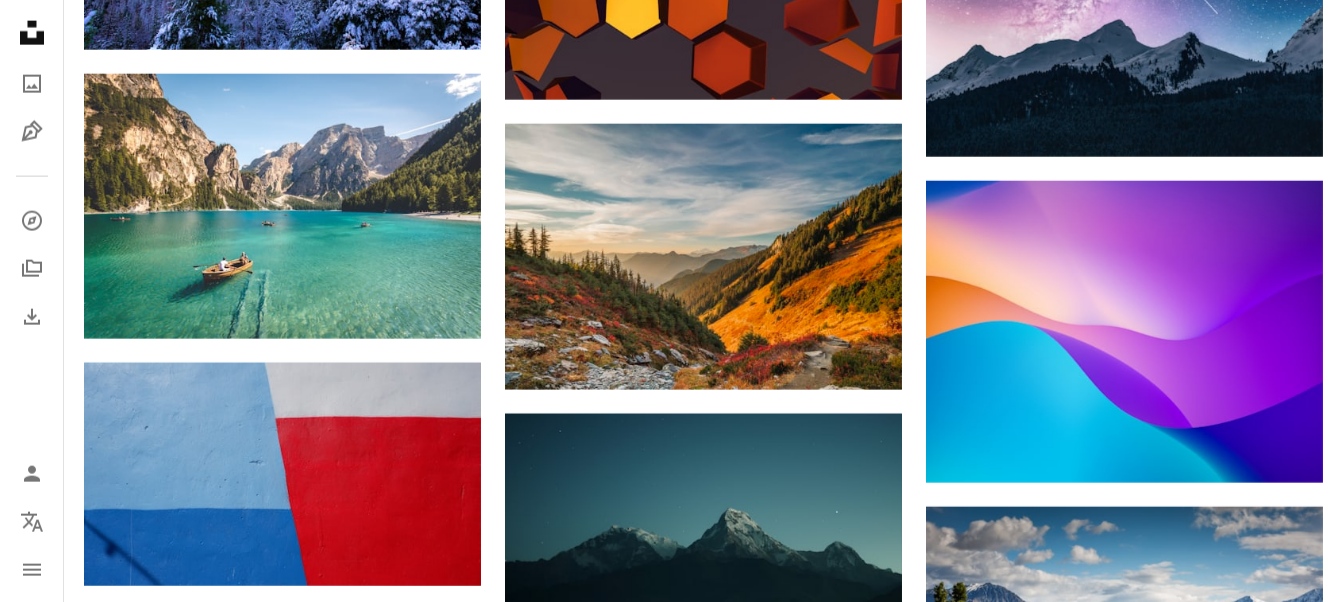 scroll, scrollTop: 2033, scrollLeft: 0, axis: vertical 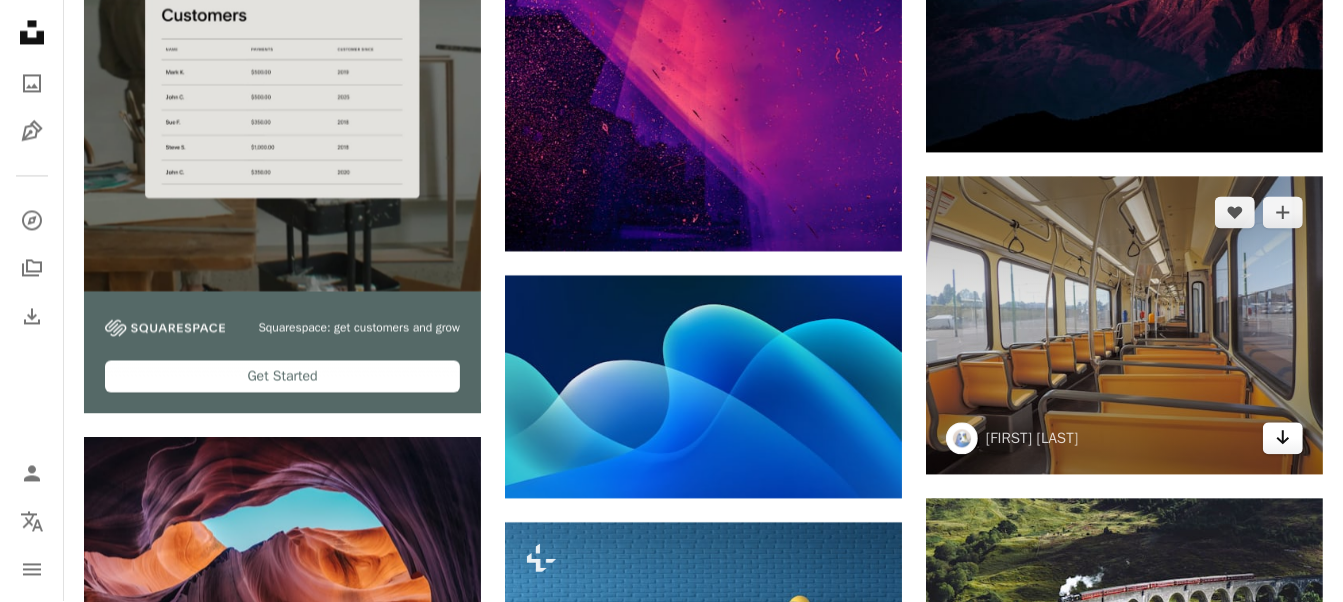 click on "Arrow pointing down" at bounding box center (1283, 439) 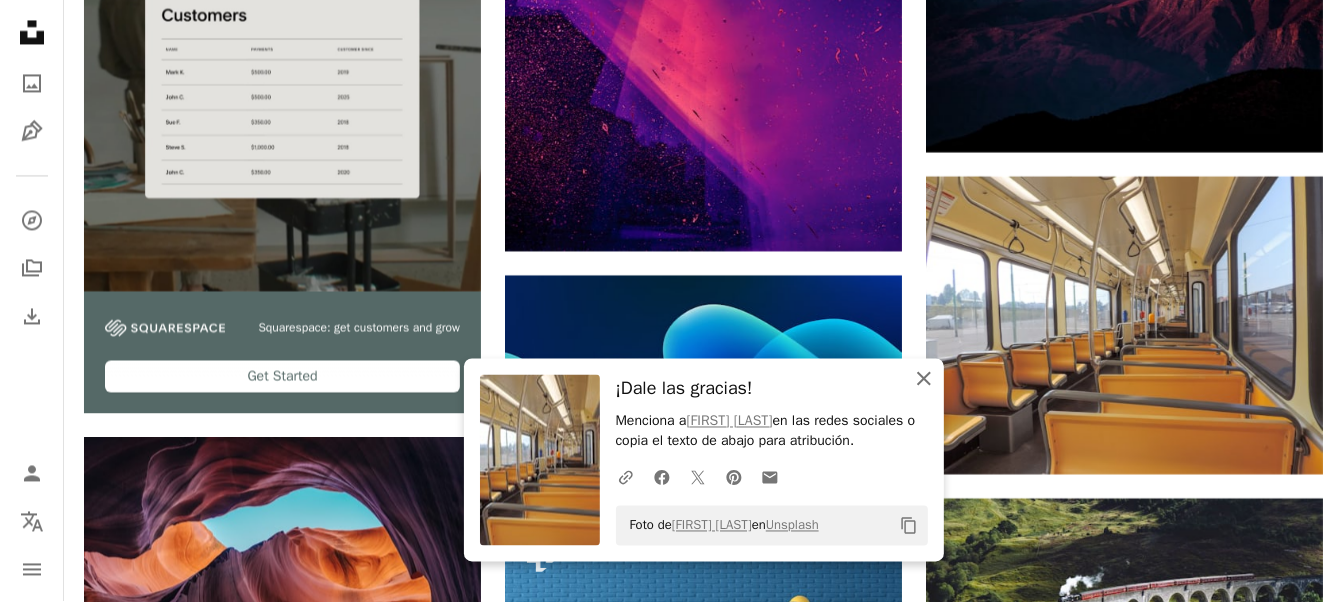 click on "An X shape" 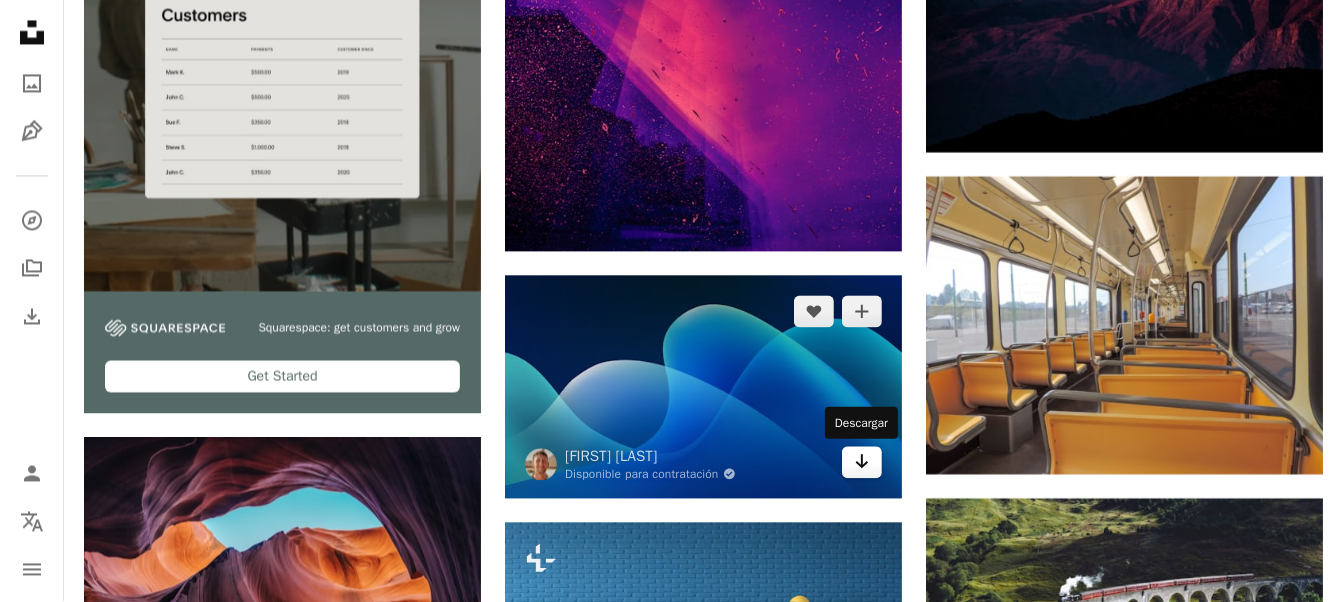 click on "Arrow pointing down" at bounding box center (862, 463) 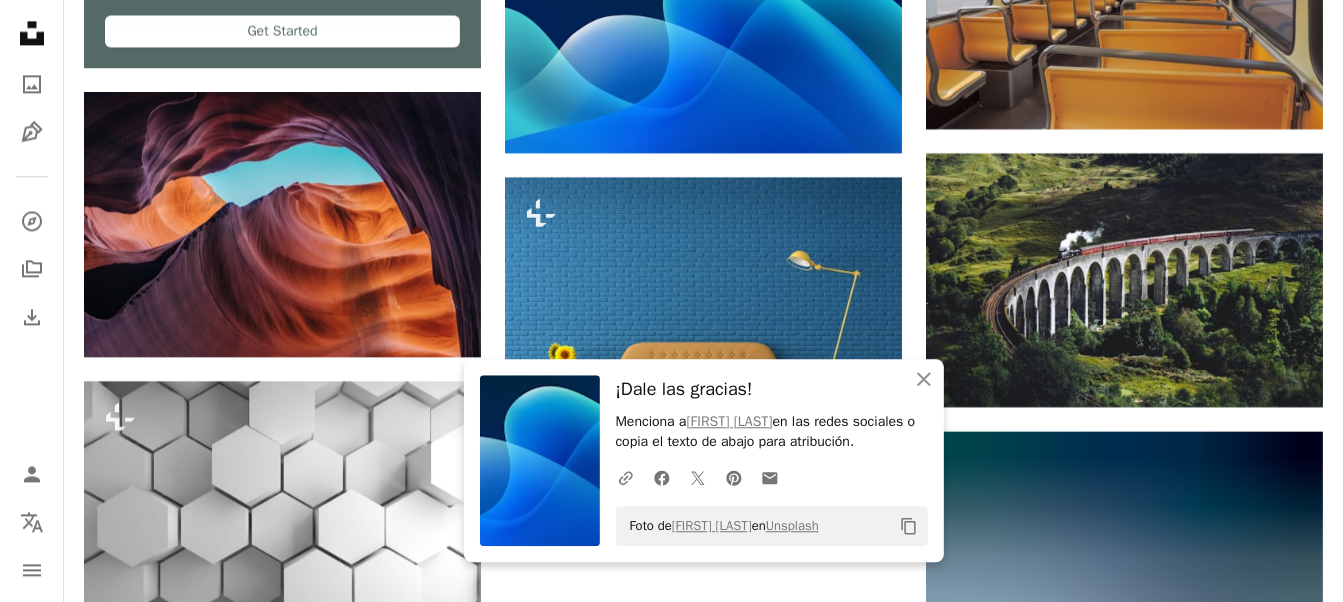 scroll, scrollTop: 3583, scrollLeft: 0, axis: vertical 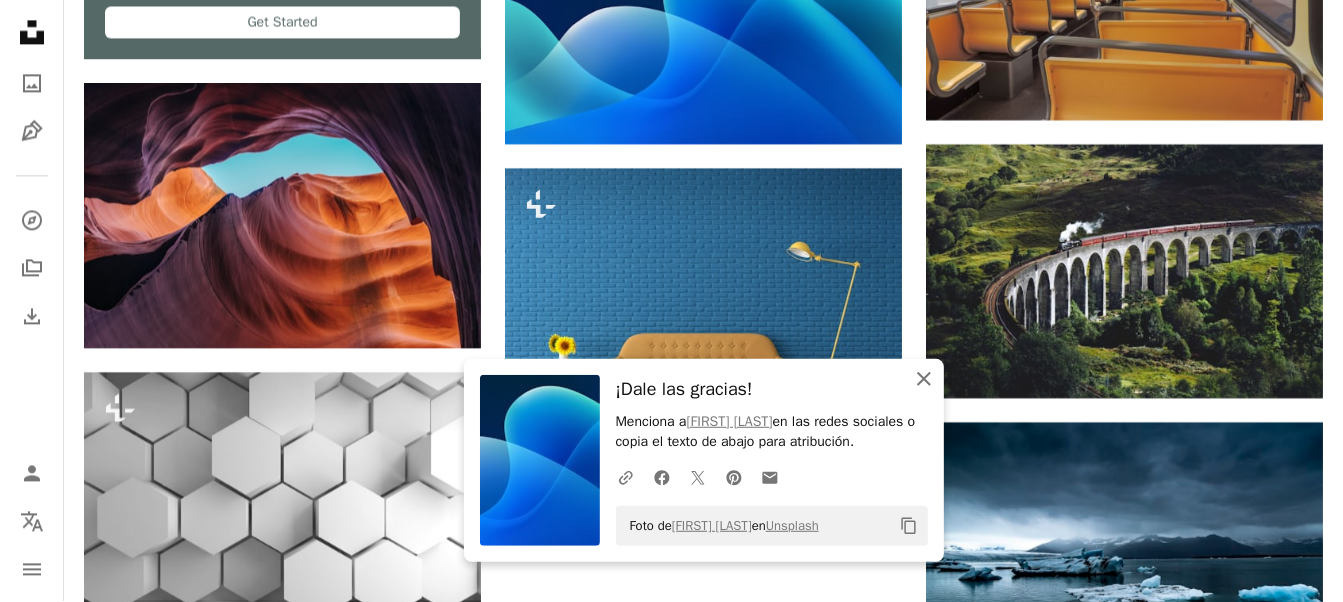 click 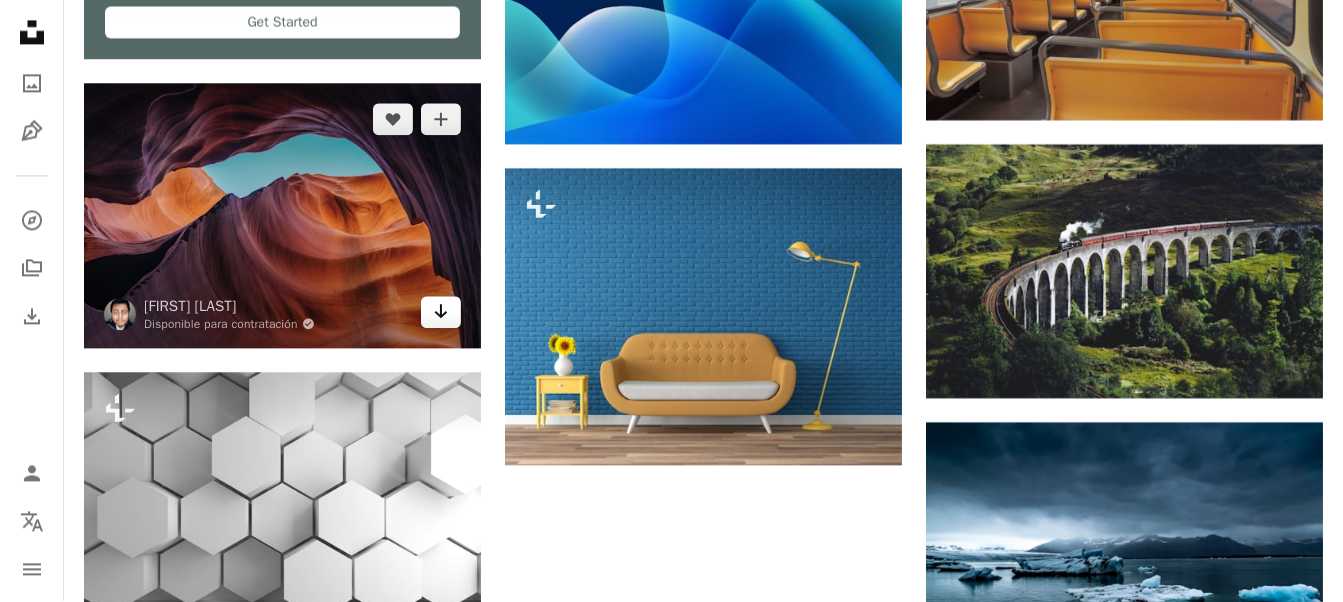 click on "Arrow pointing down" 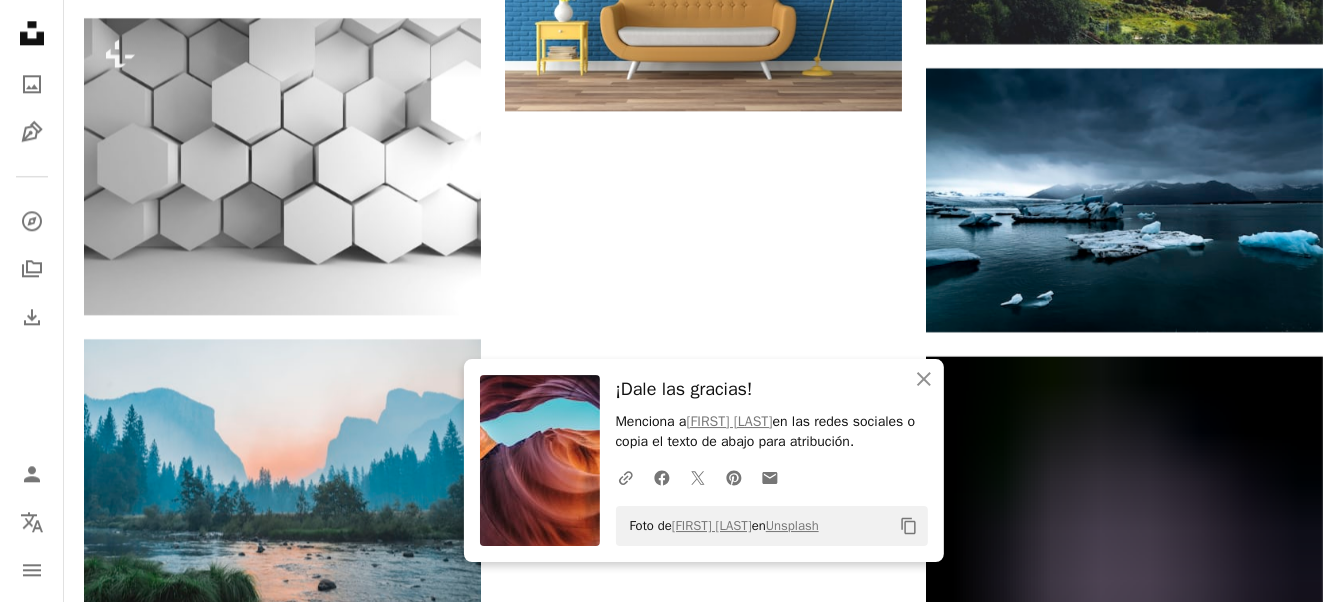 scroll, scrollTop: 3976, scrollLeft: 0, axis: vertical 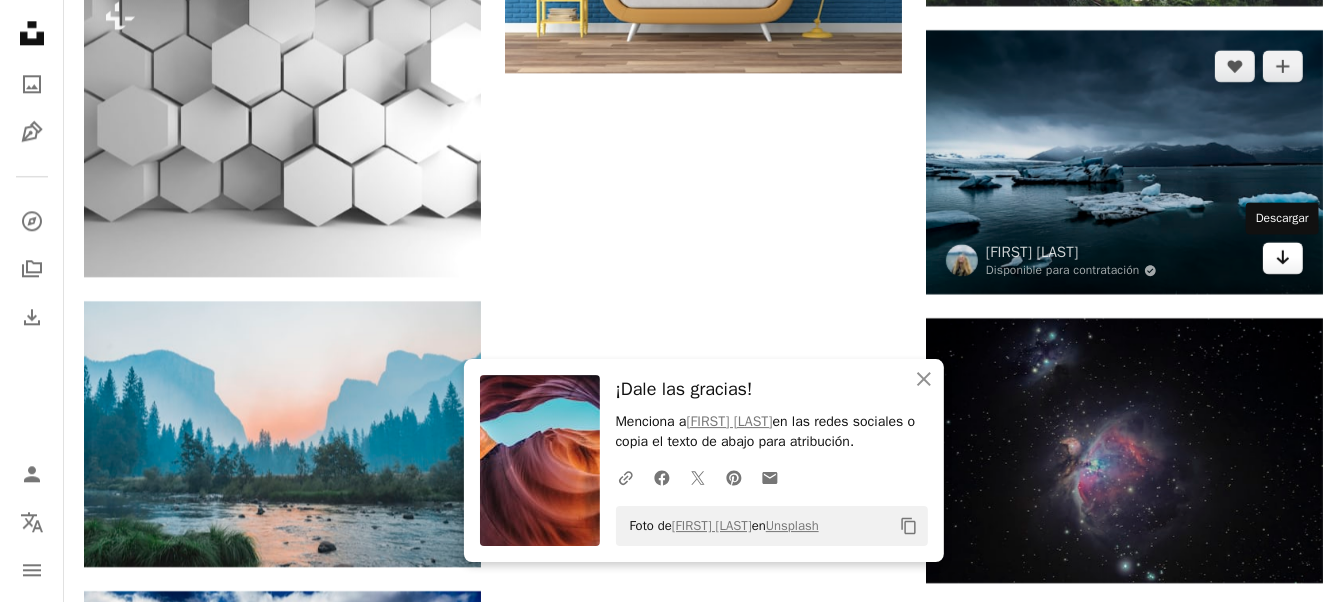 click on "Arrow pointing down" 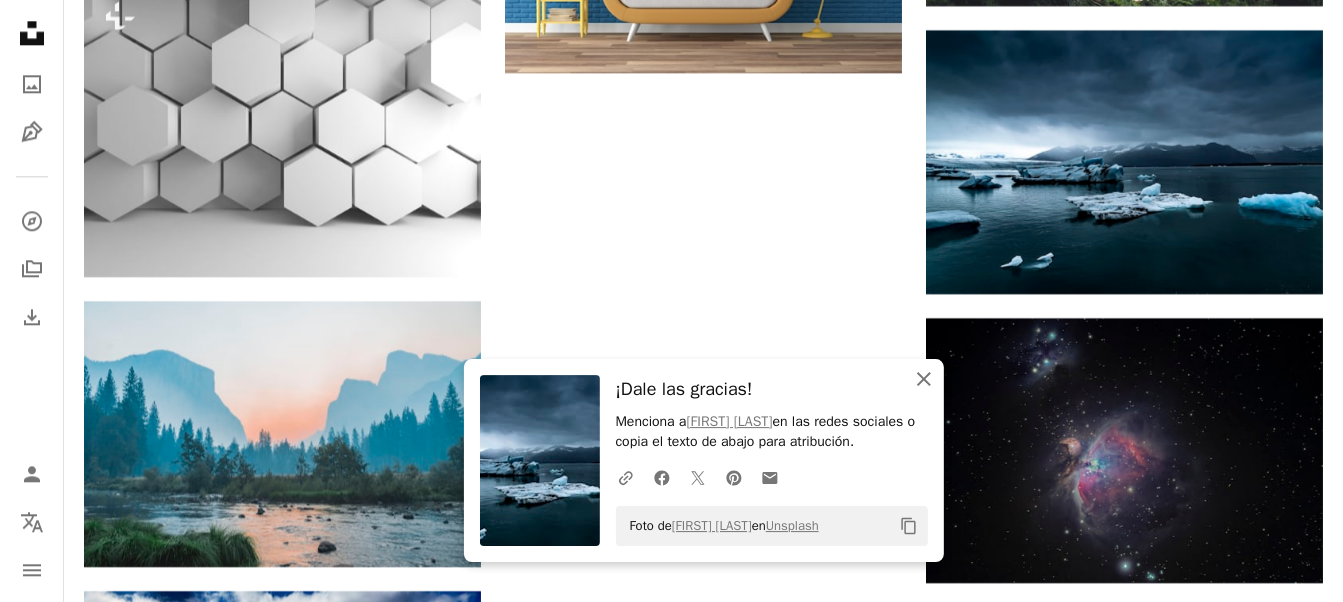 click on "An X shape" 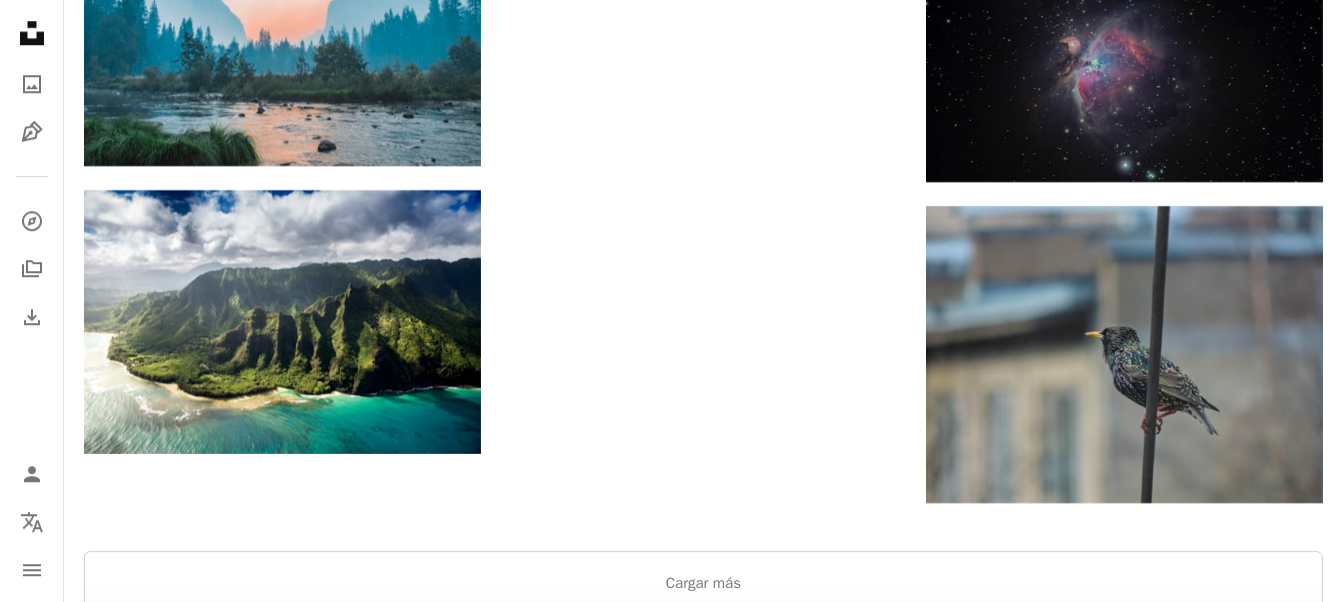 scroll, scrollTop: 4405, scrollLeft: 0, axis: vertical 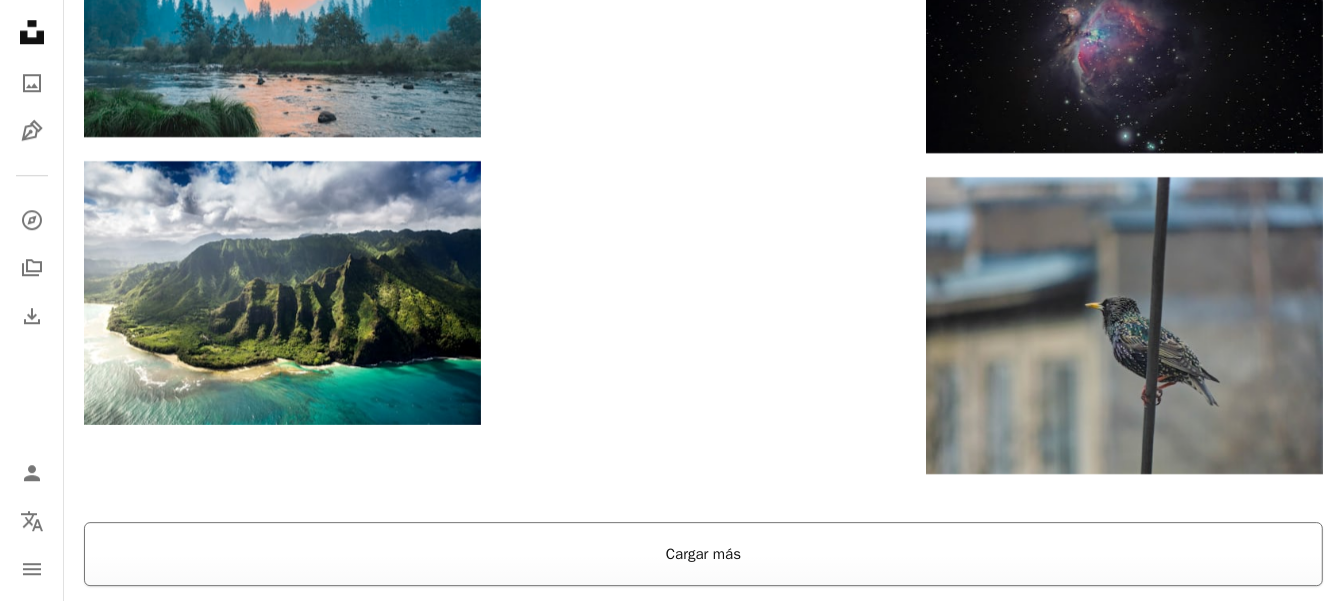 click on "Cargar más" at bounding box center [703, 555] 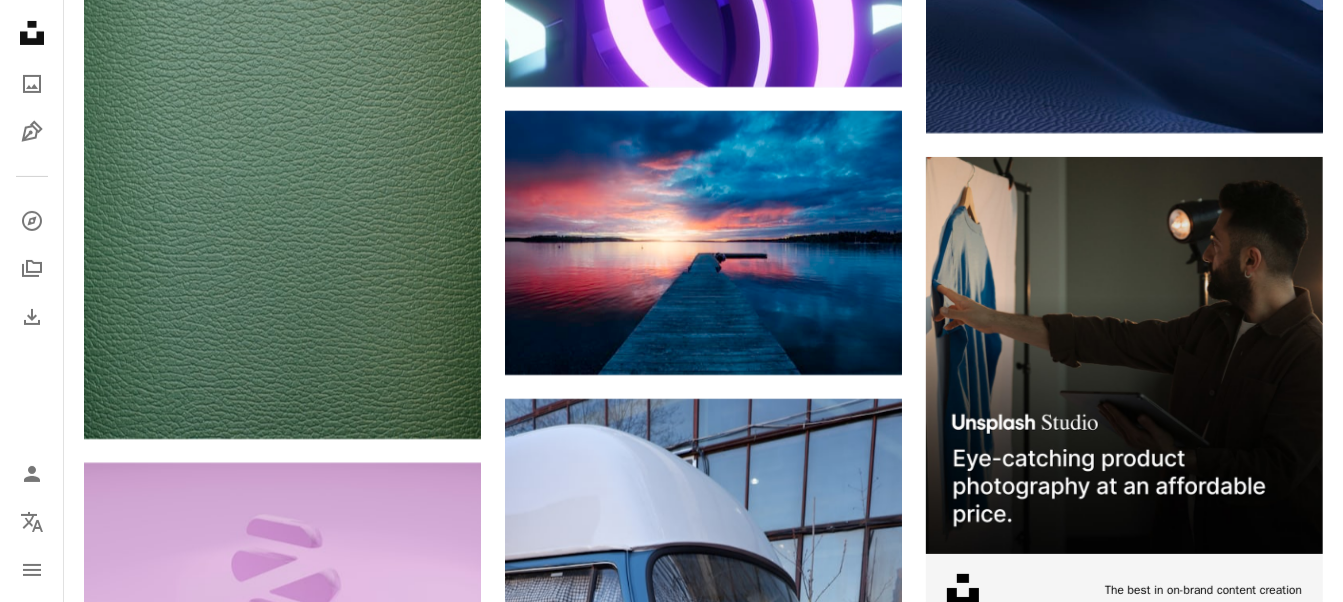 scroll, scrollTop: 6071, scrollLeft: 0, axis: vertical 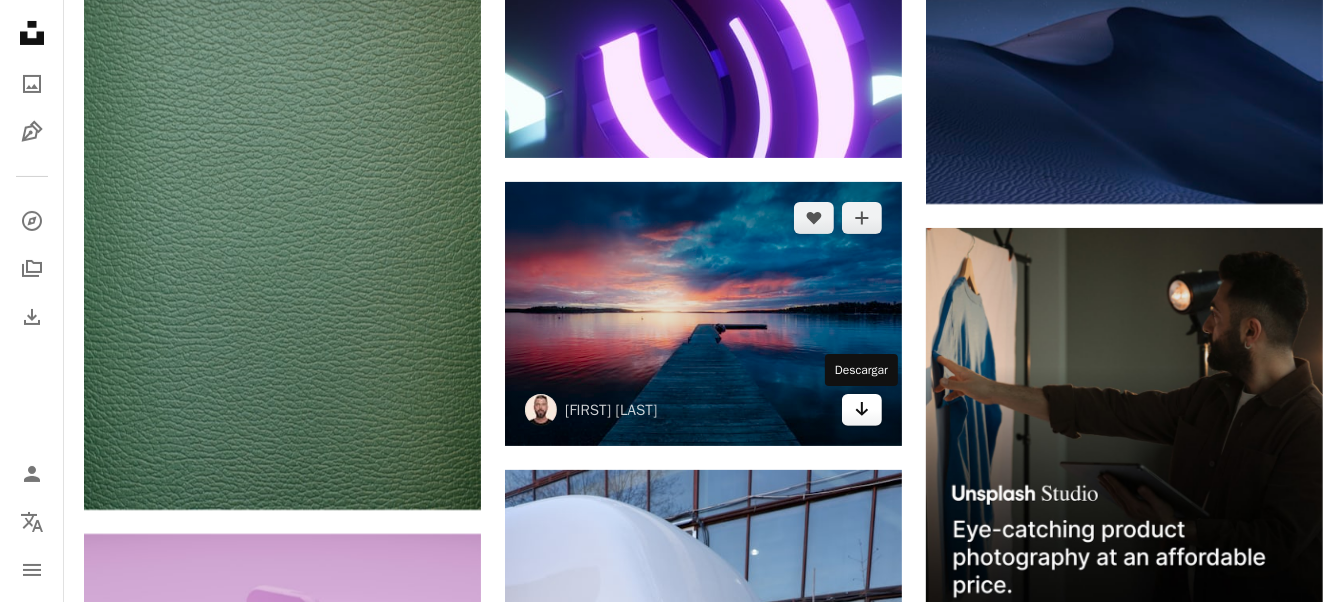 click on "Arrow pointing down" 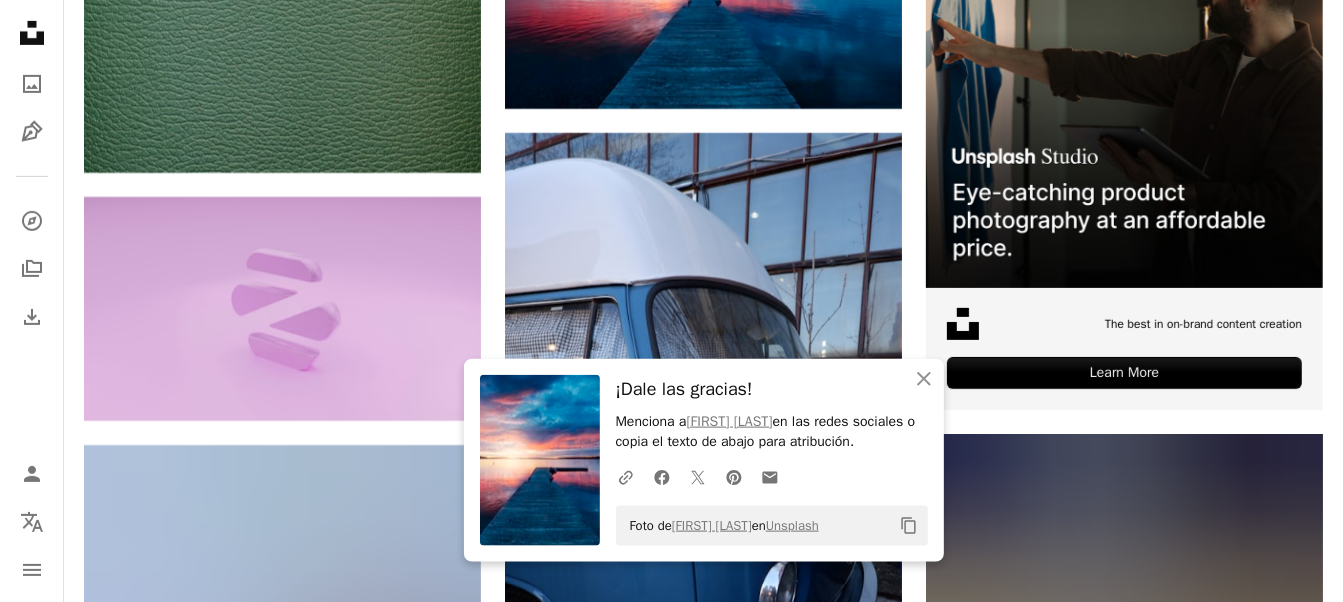 scroll, scrollTop: 6440, scrollLeft: 0, axis: vertical 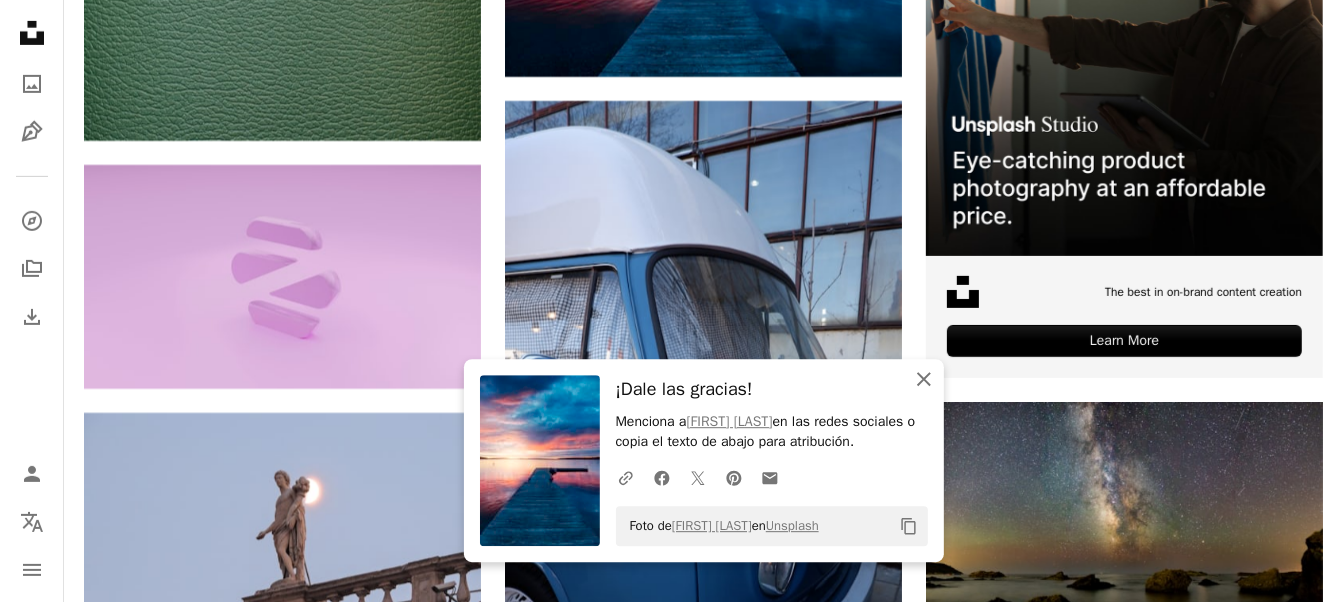 click on "An X shape" 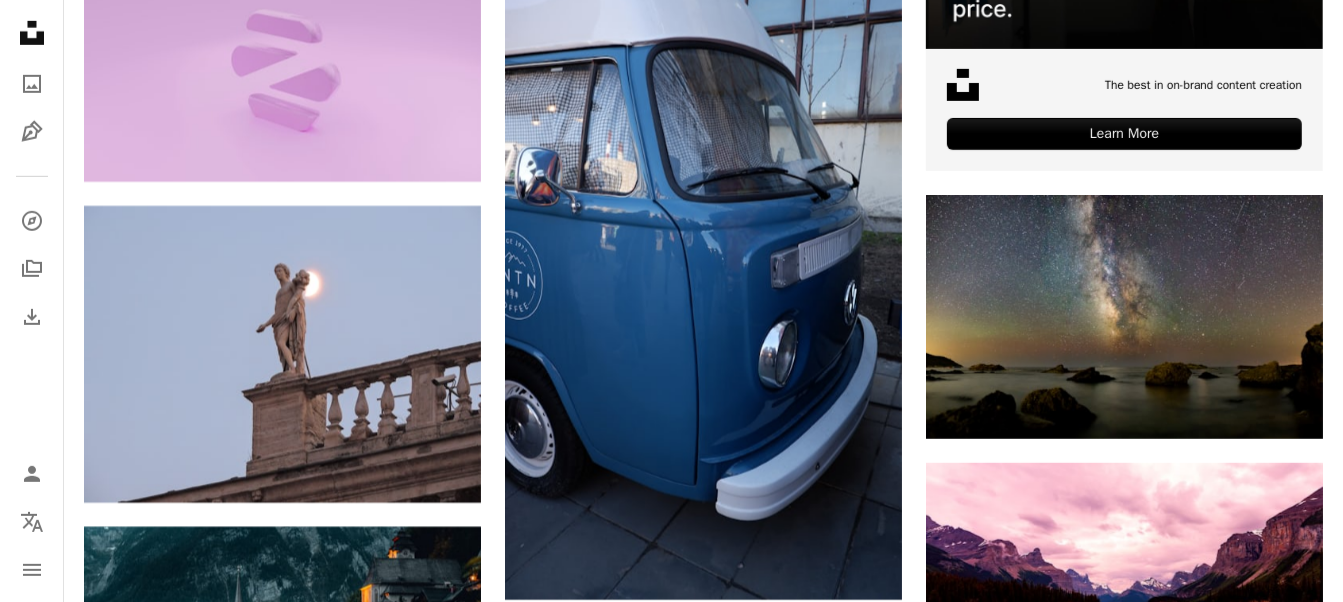 scroll, scrollTop: 6679, scrollLeft: 0, axis: vertical 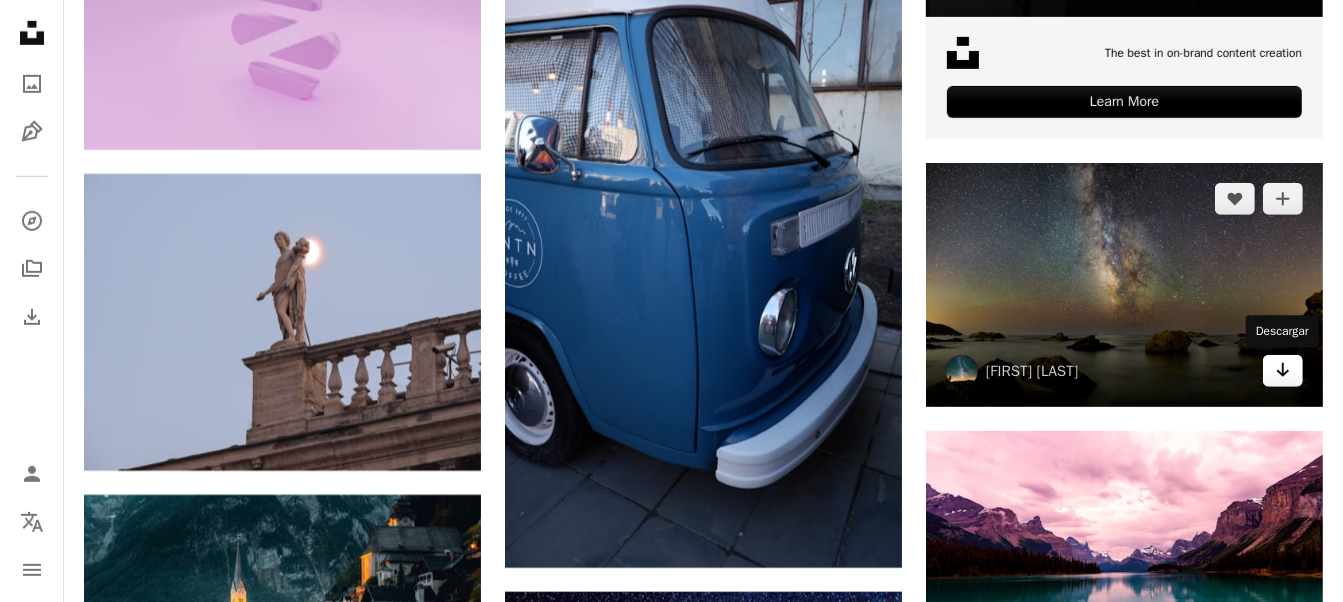 click on "Arrow pointing down" 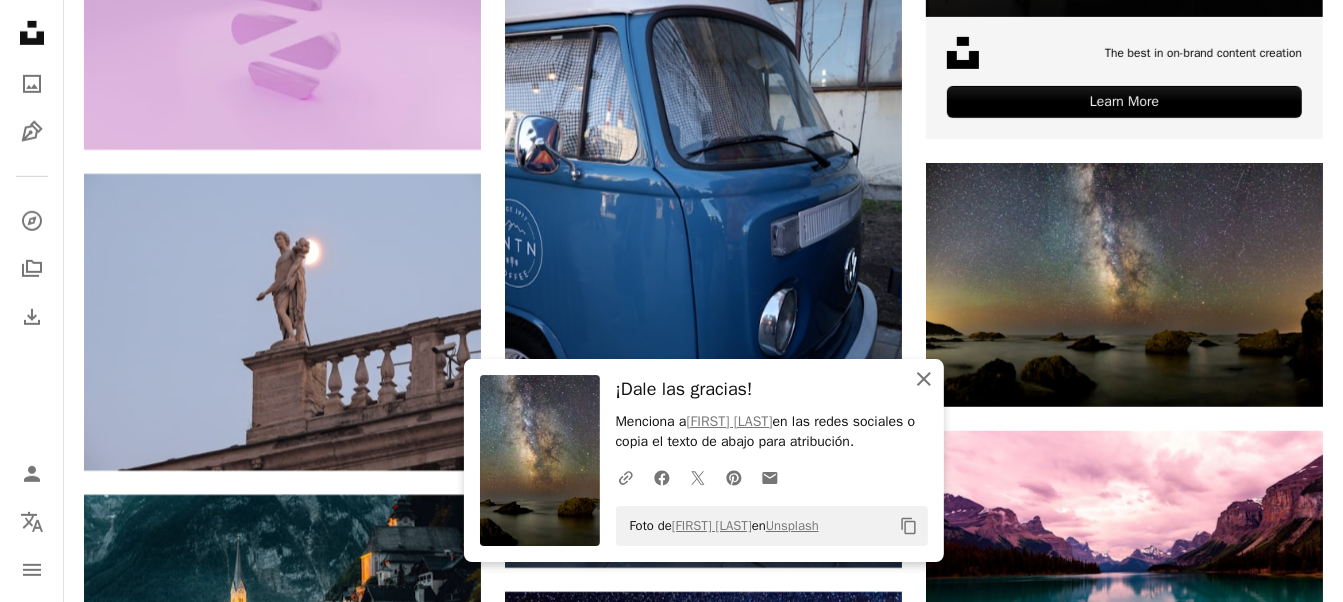 click on "An X shape" 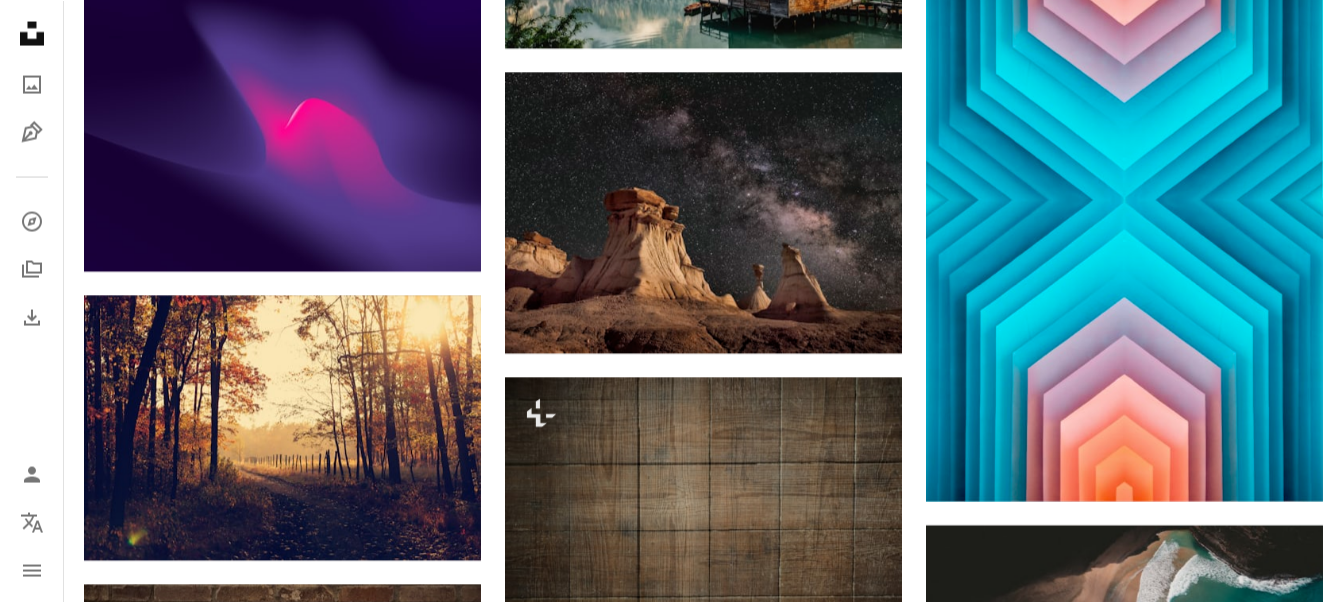 scroll, scrollTop: 8353, scrollLeft: 0, axis: vertical 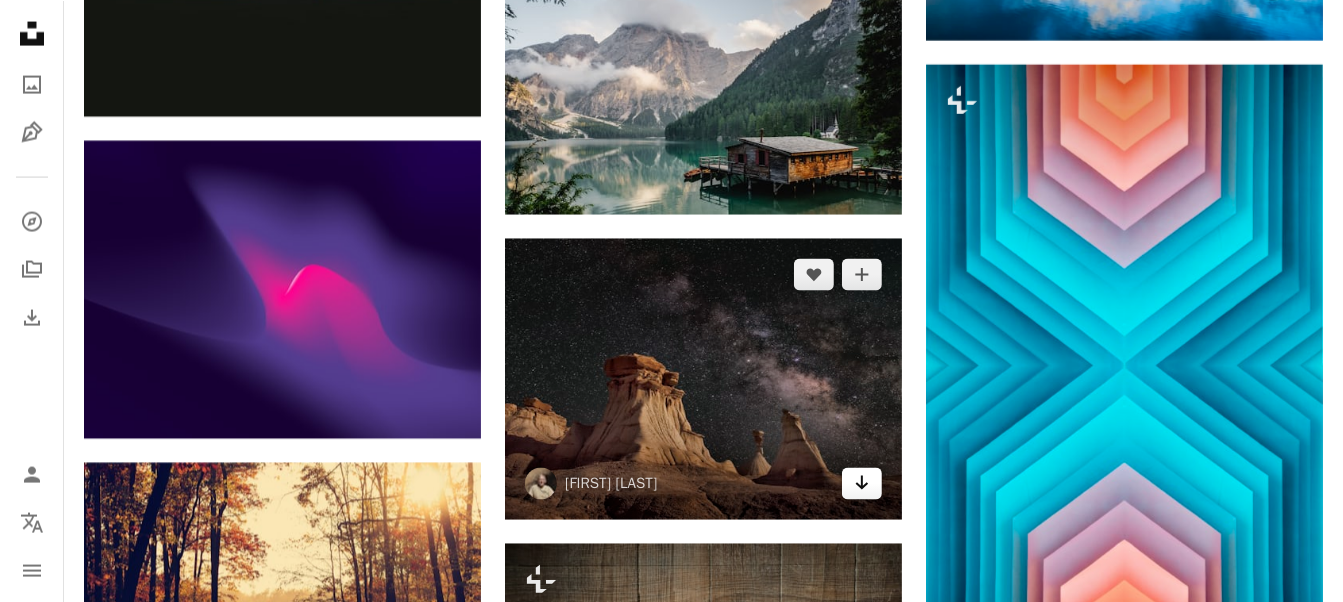 click on "Arrow pointing down" 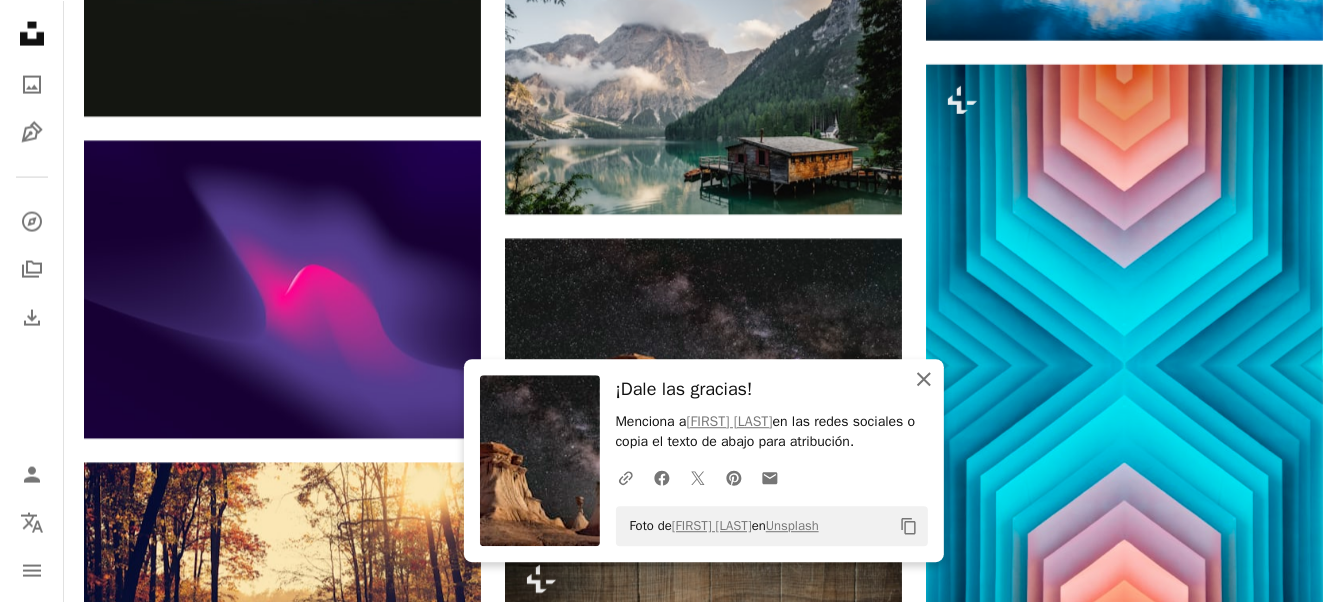 click on "An X shape" 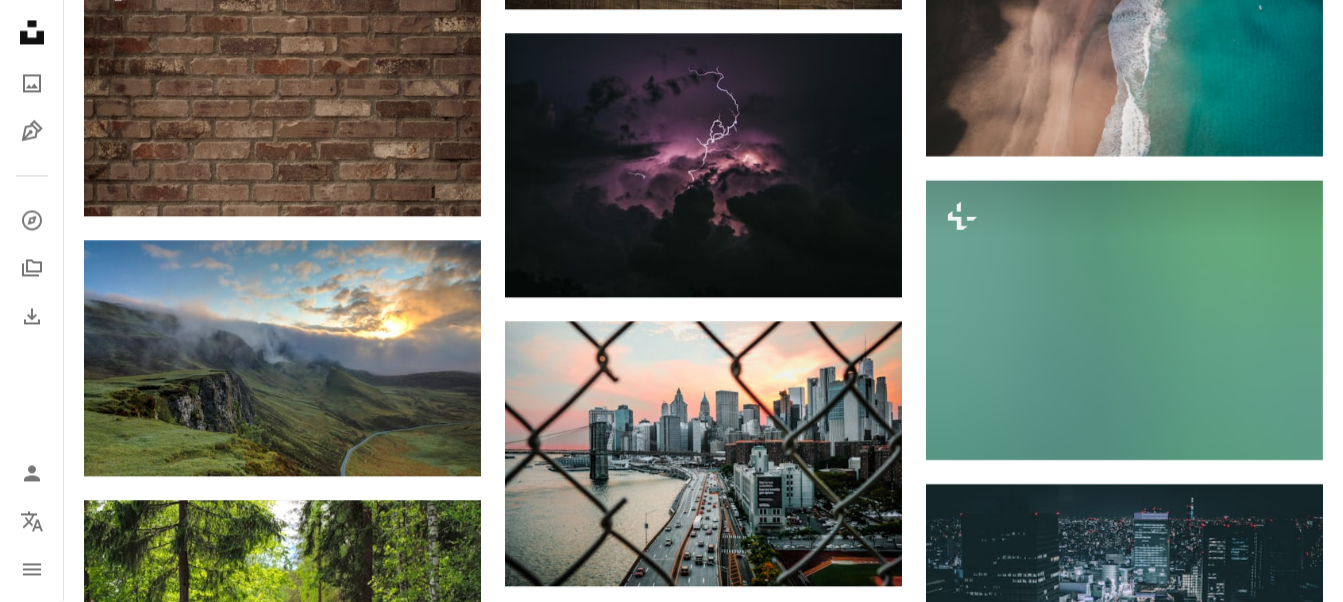 scroll, scrollTop: 8990, scrollLeft: 0, axis: vertical 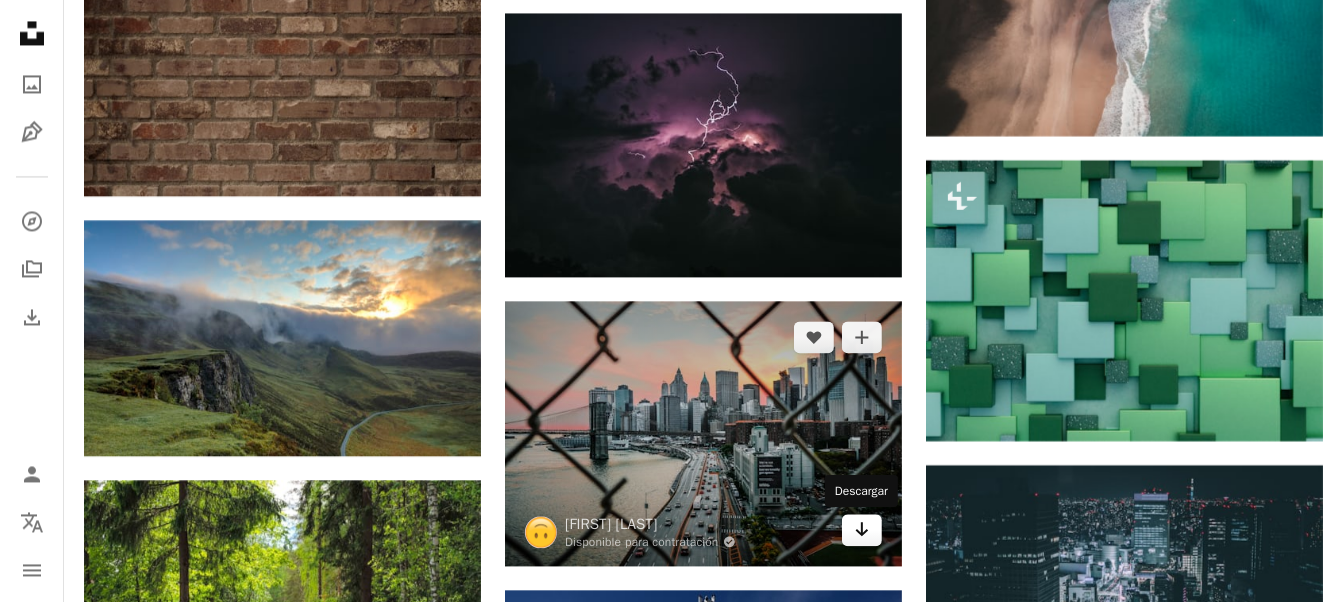 click on "Arrow pointing down" 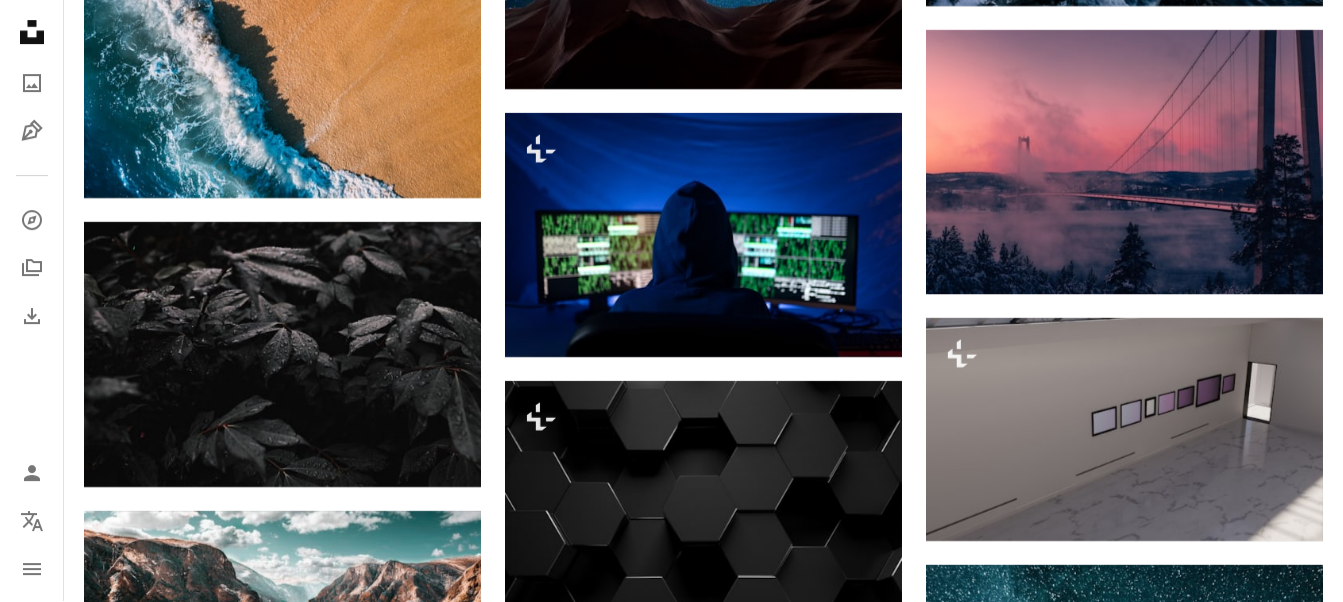 scroll, scrollTop: 10888, scrollLeft: 0, axis: vertical 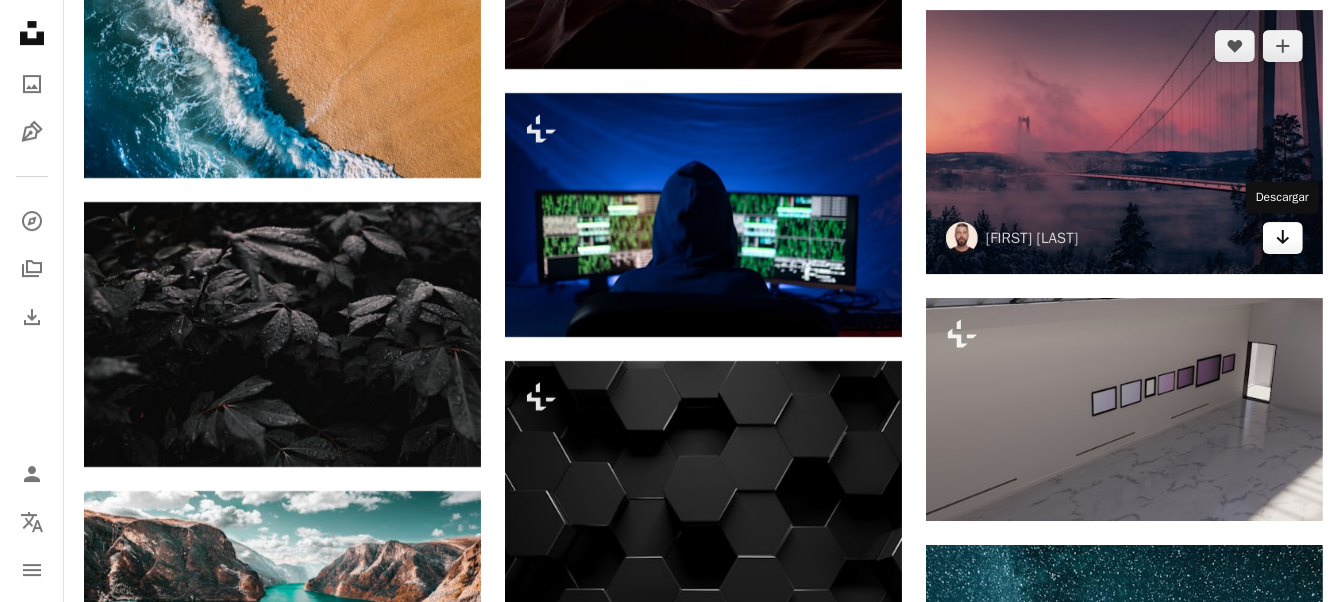 click on "Arrow pointing down" 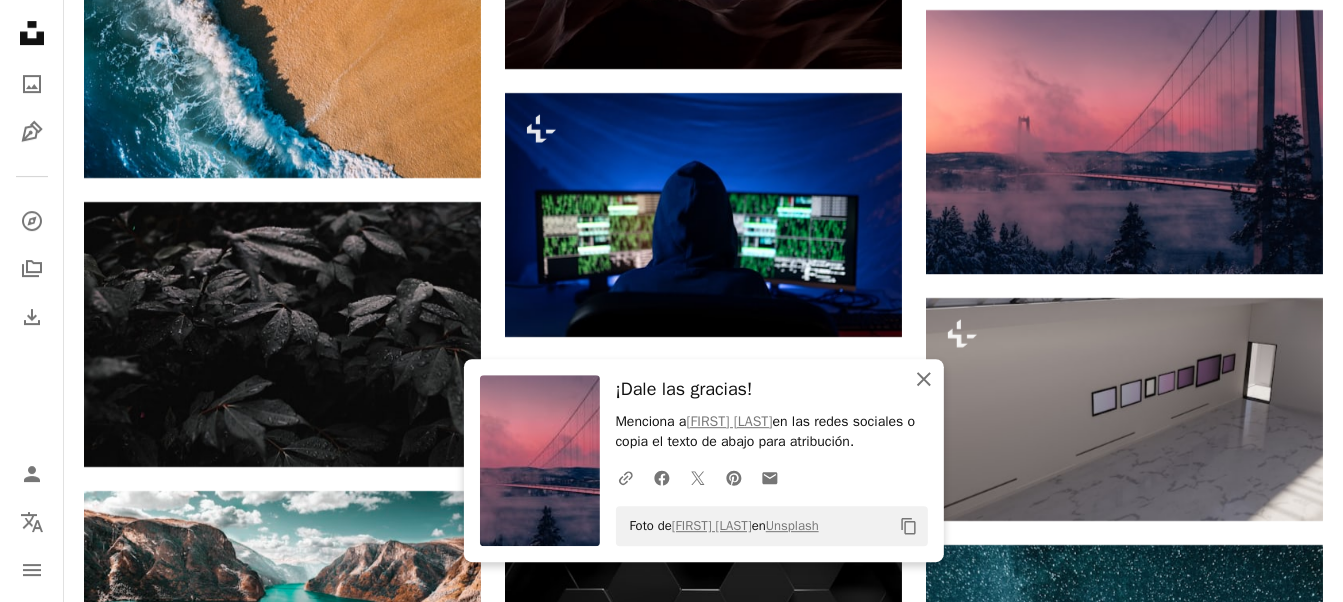click 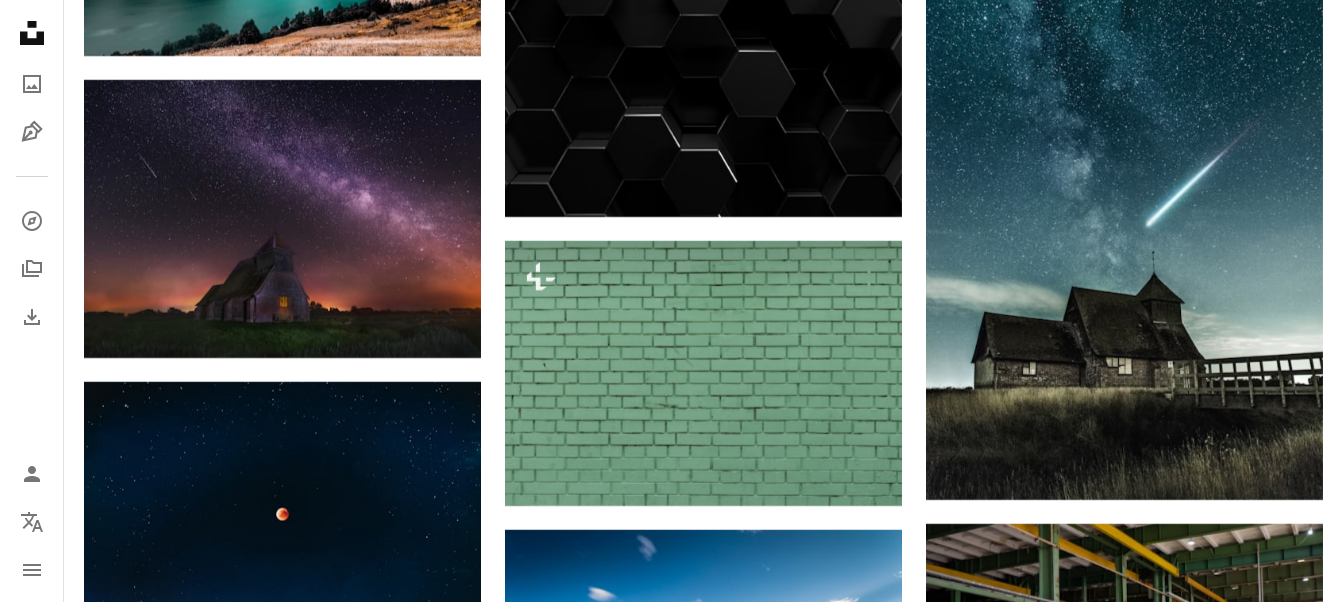 scroll, scrollTop: 11551, scrollLeft: 0, axis: vertical 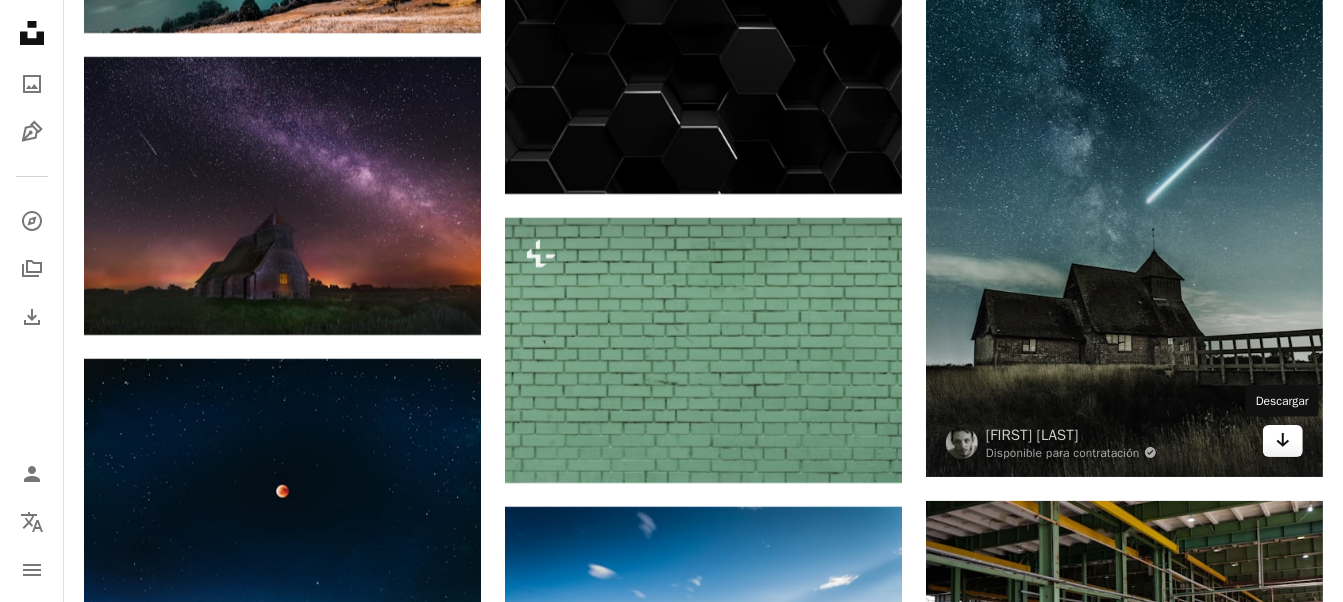 click on "Arrow pointing down" at bounding box center (1283, 441) 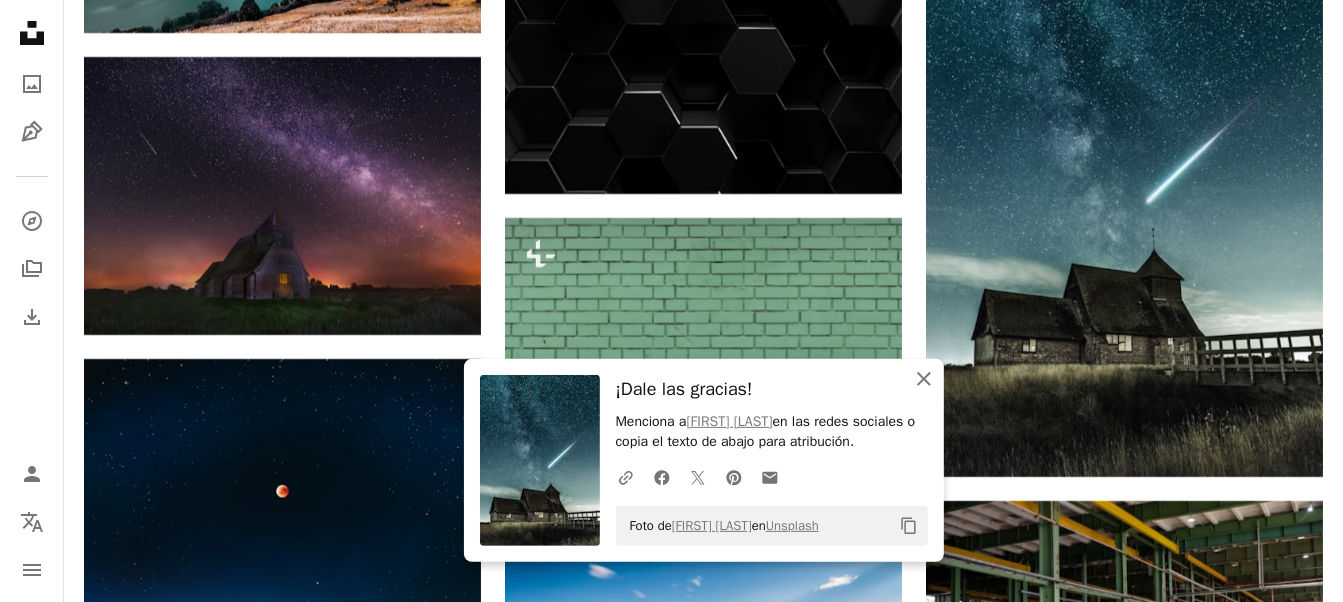 click on "An X shape" 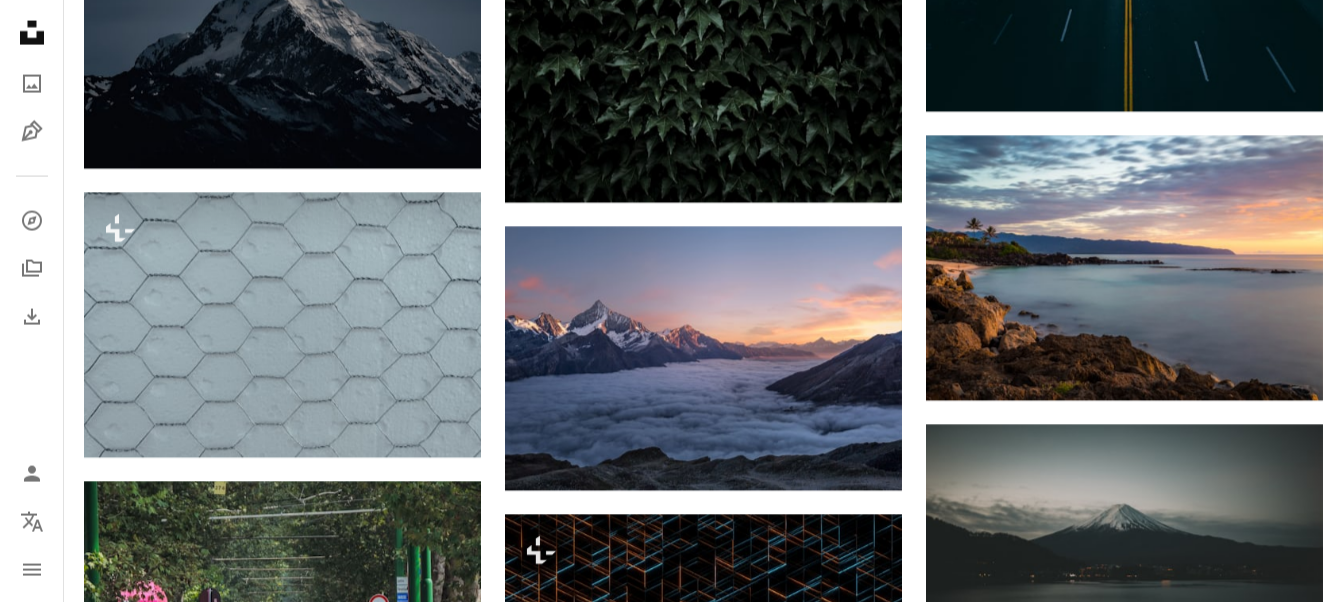 scroll, scrollTop: 13946, scrollLeft: 0, axis: vertical 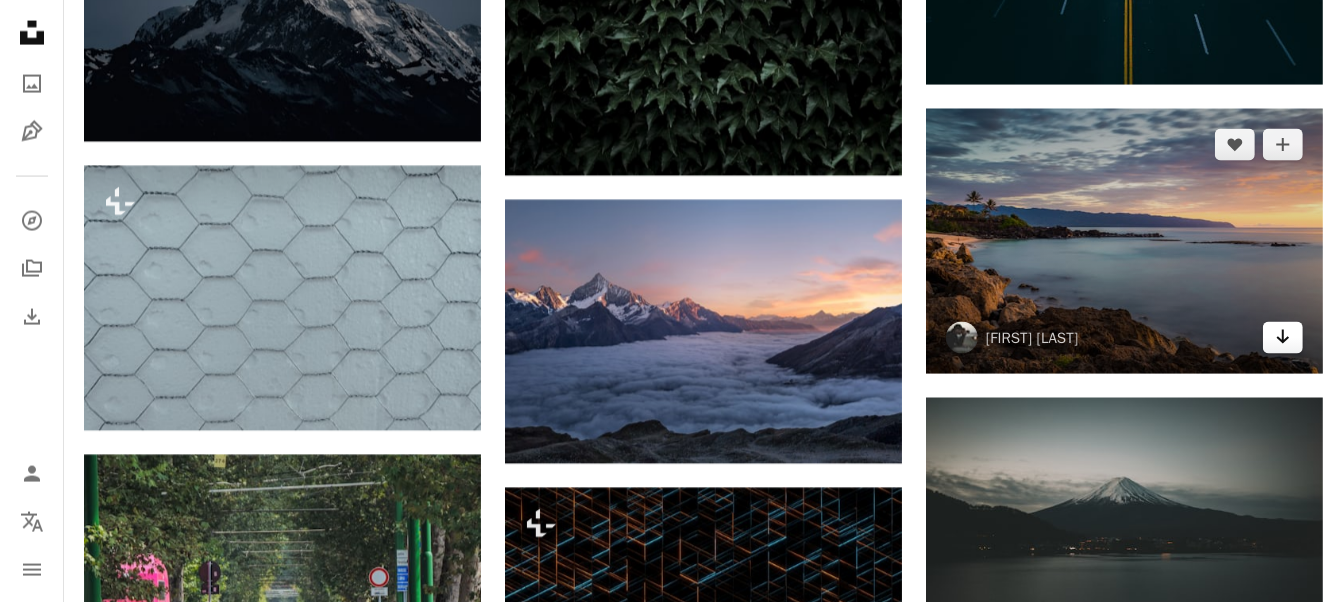 click on "Arrow pointing down" 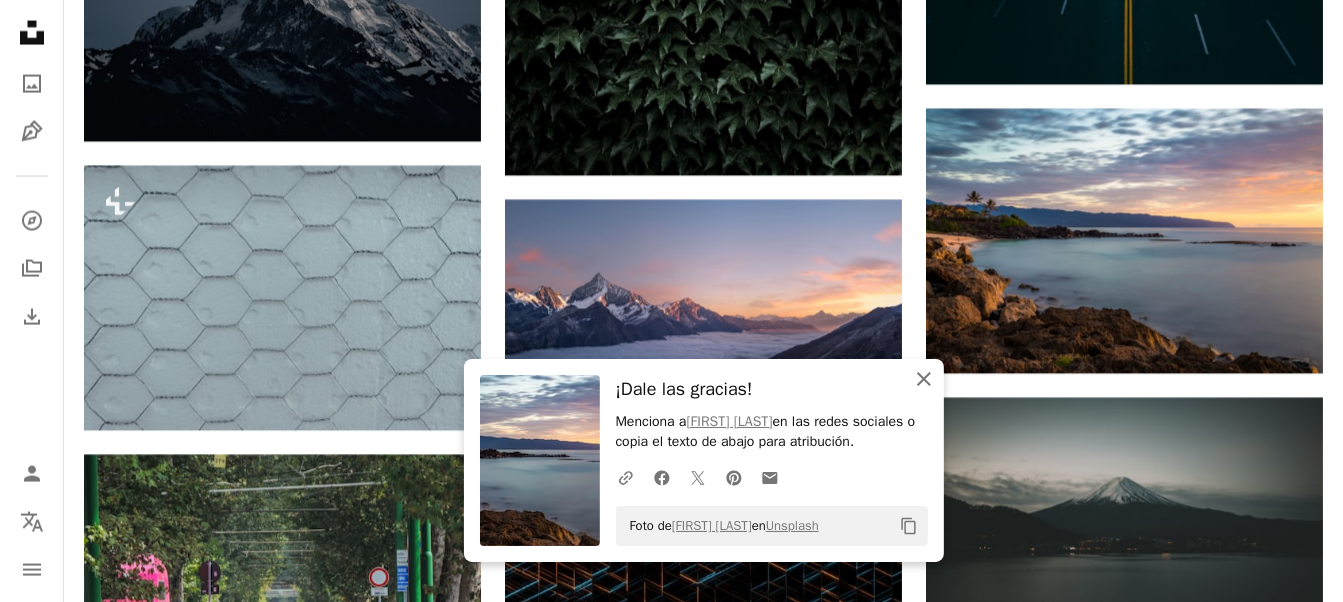 click on "An X shape" 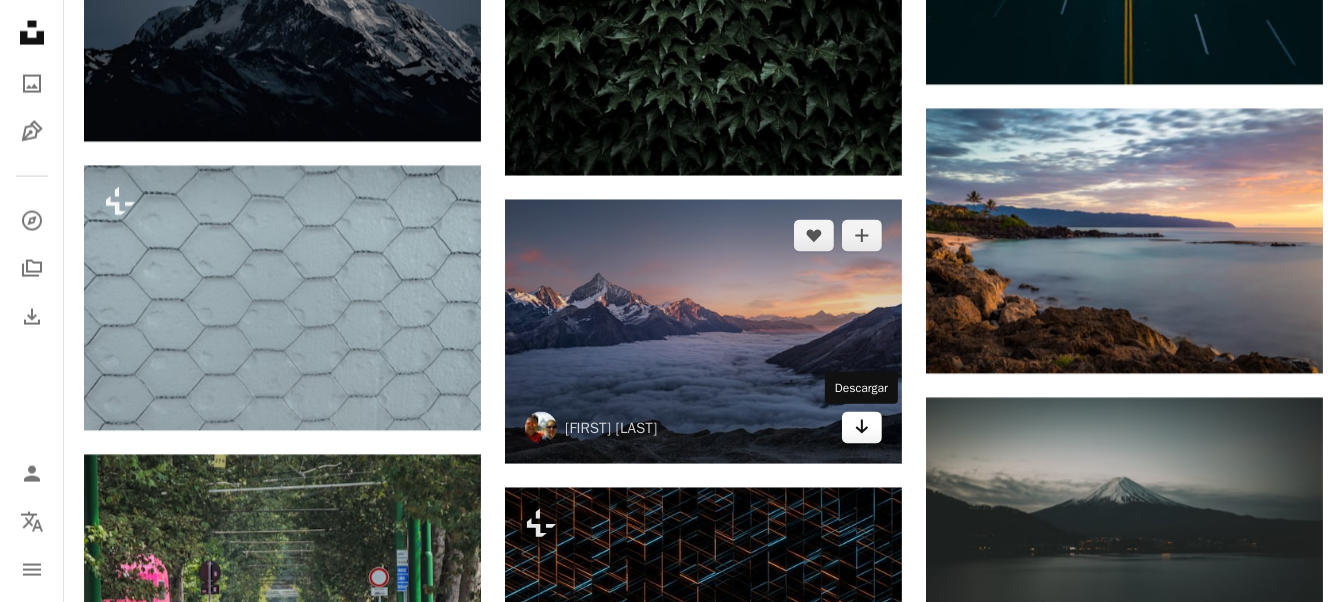 click on "Arrow pointing down" at bounding box center (862, 428) 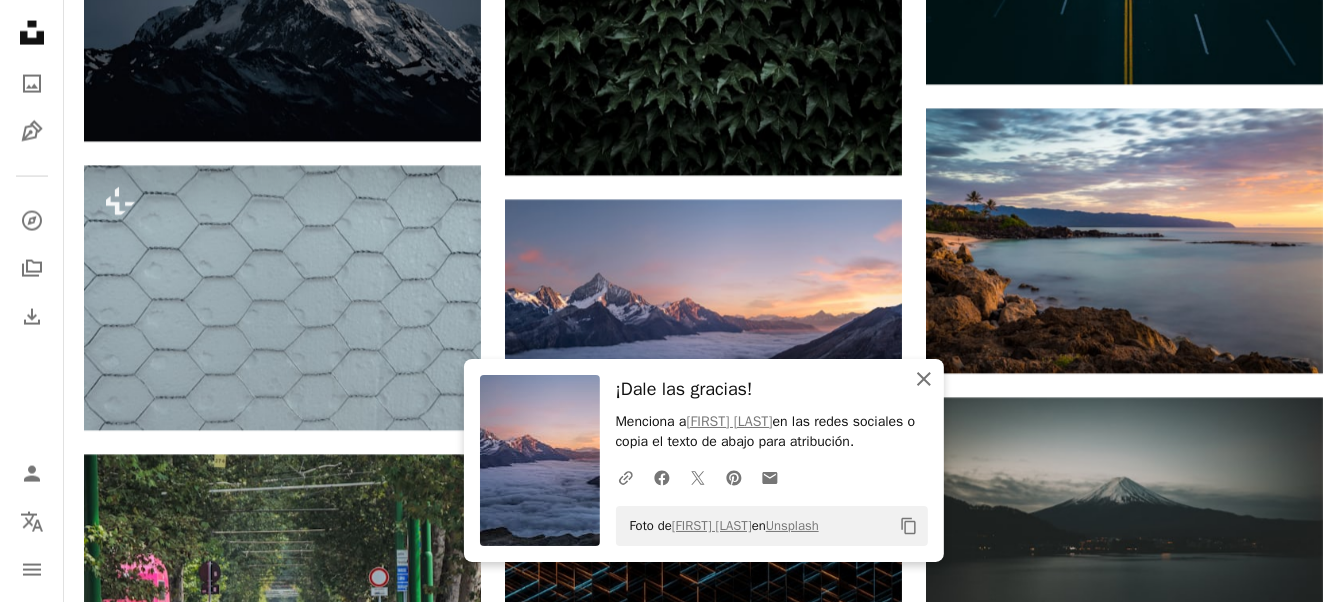 click 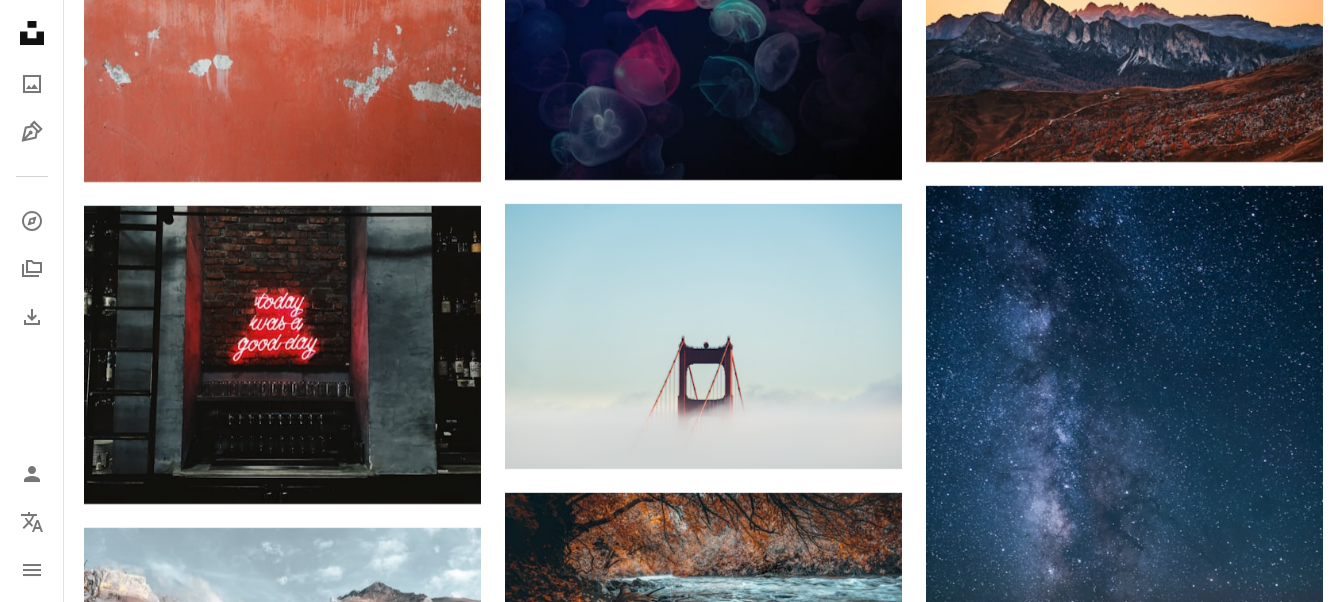scroll, scrollTop: 17270, scrollLeft: 0, axis: vertical 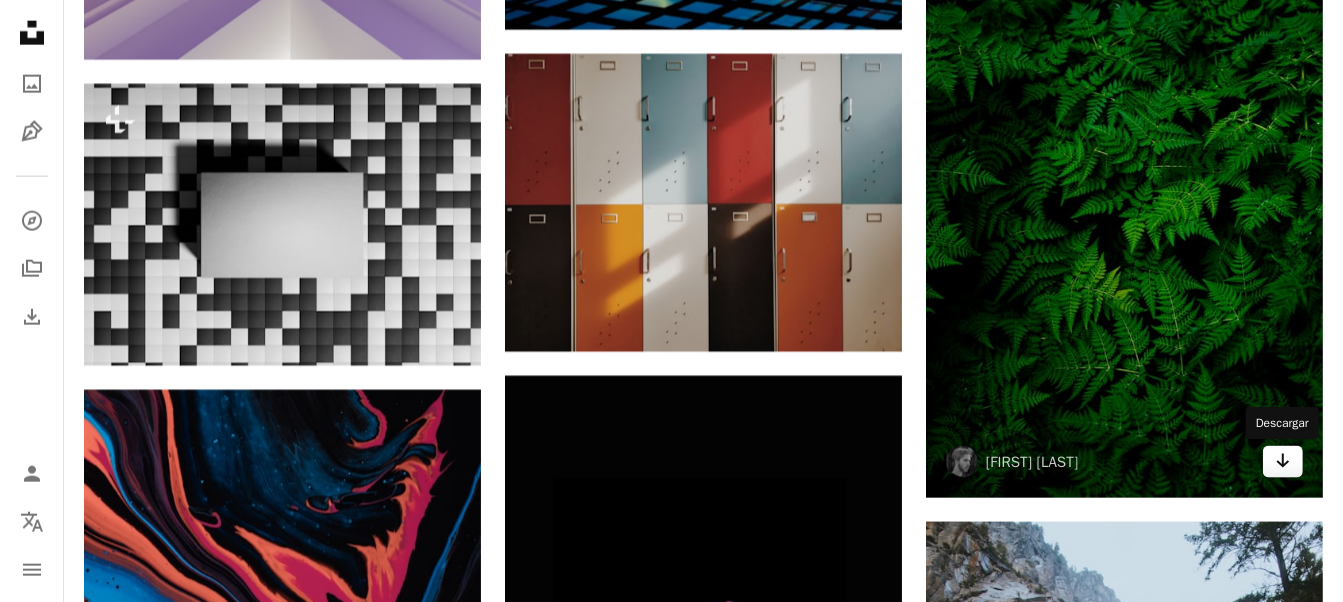 click on "Arrow pointing down" 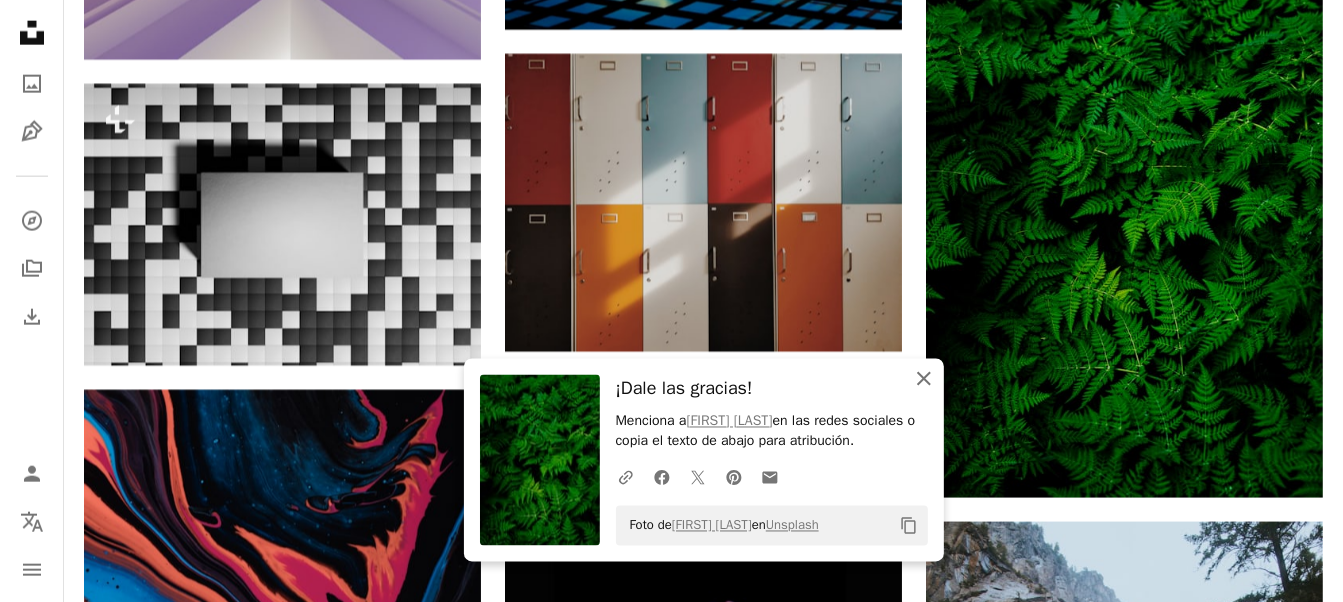 click 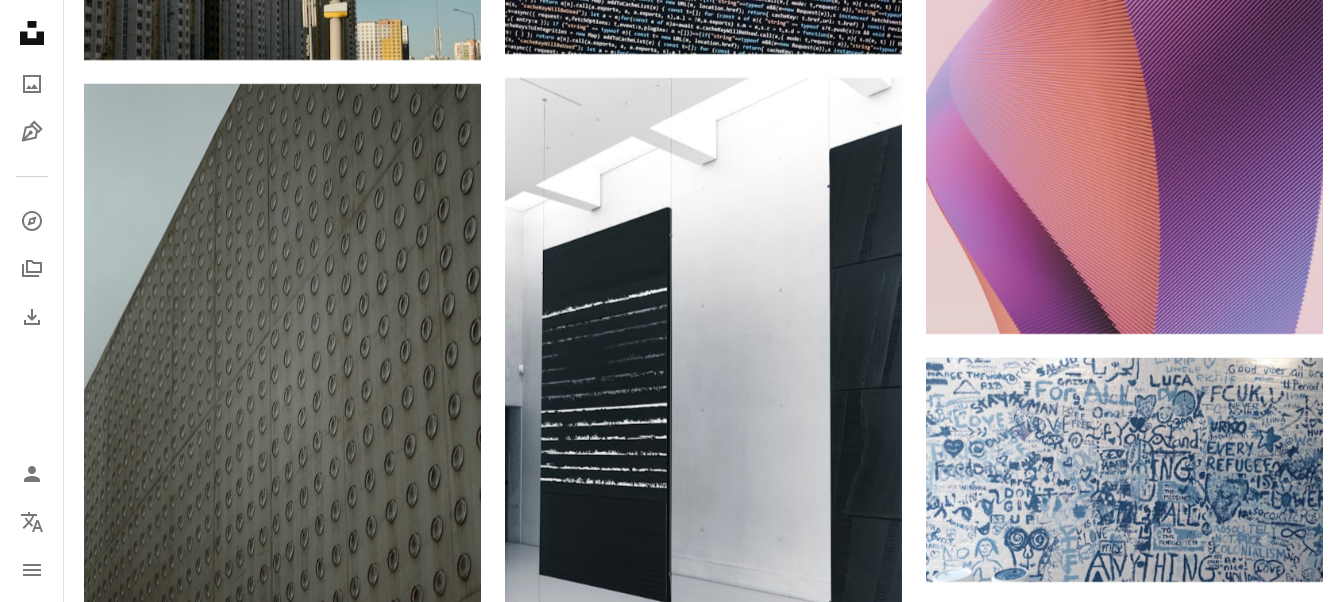 scroll, scrollTop: 23137, scrollLeft: 0, axis: vertical 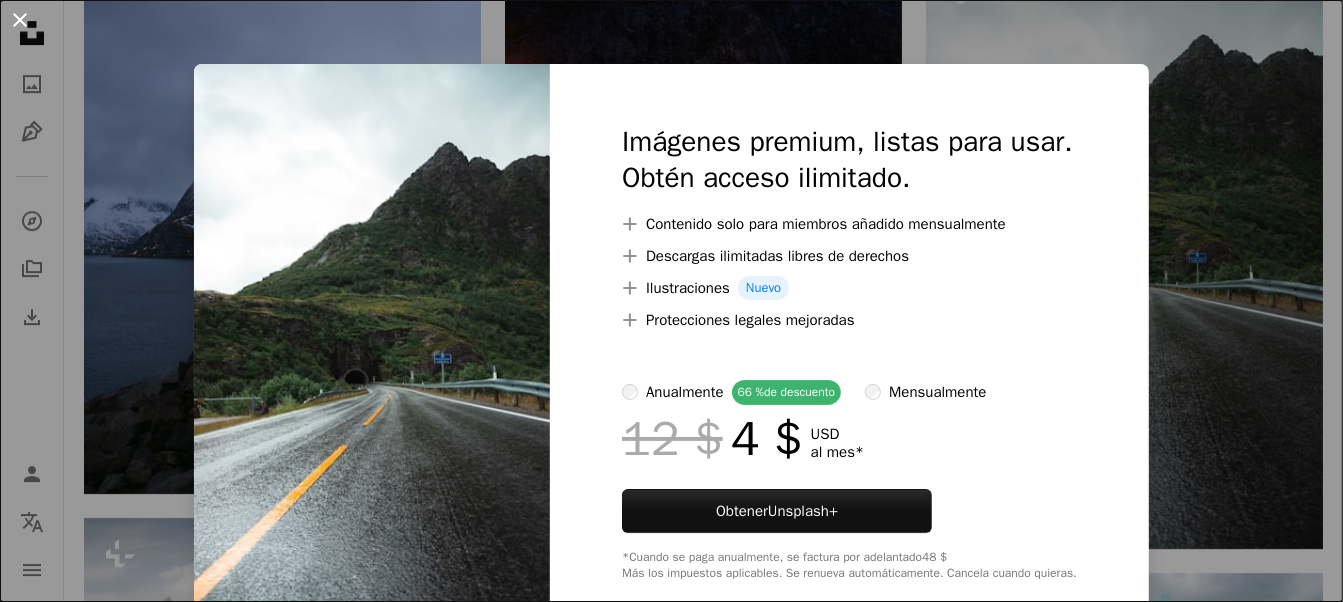 click on "An X shape" at bounding box center [20, 20] 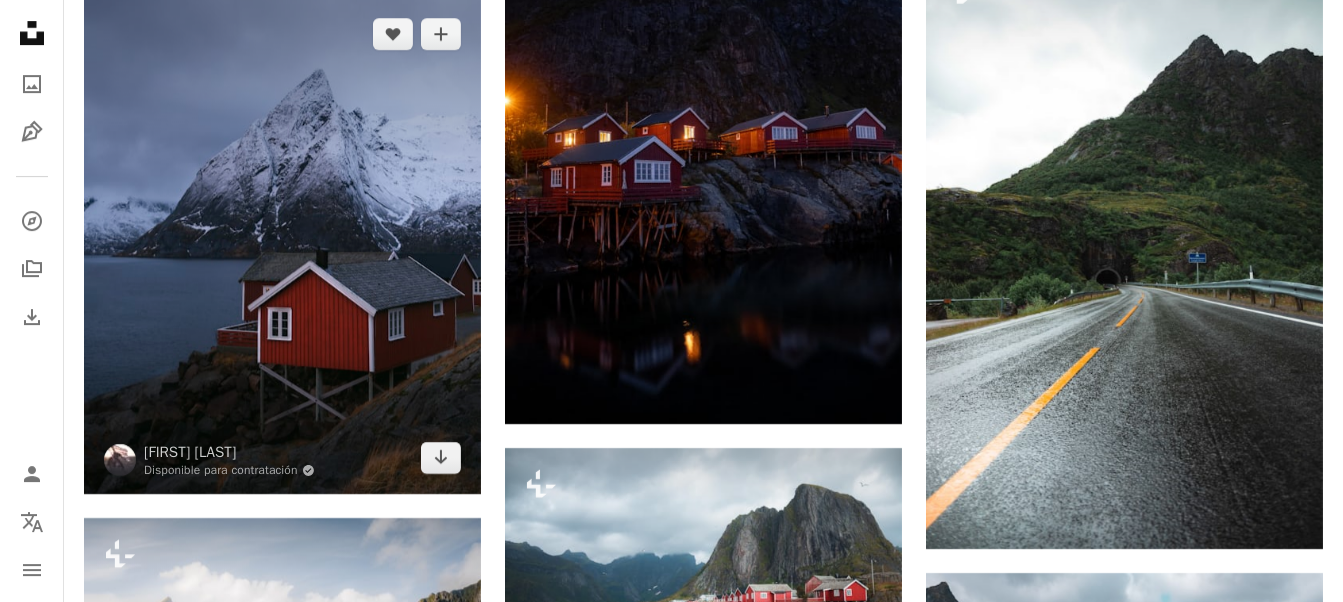 scroll, scrollTop: 5073, scrollLeft: 0, axis: vertical 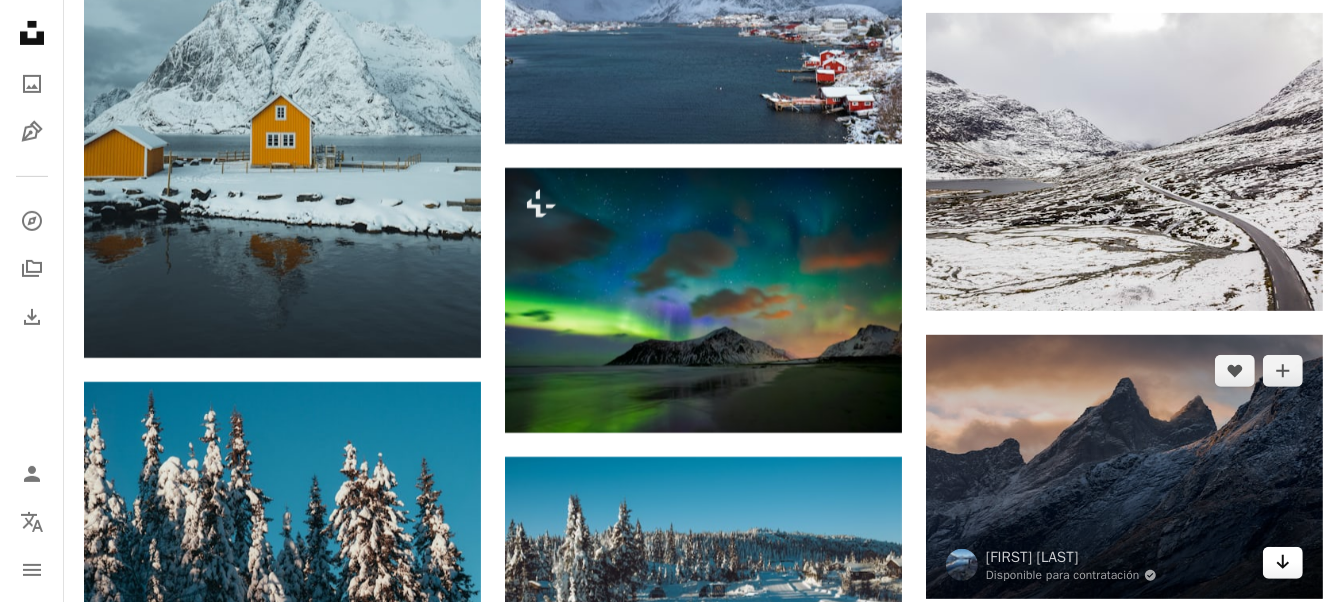 click on "Arrow pointing down" 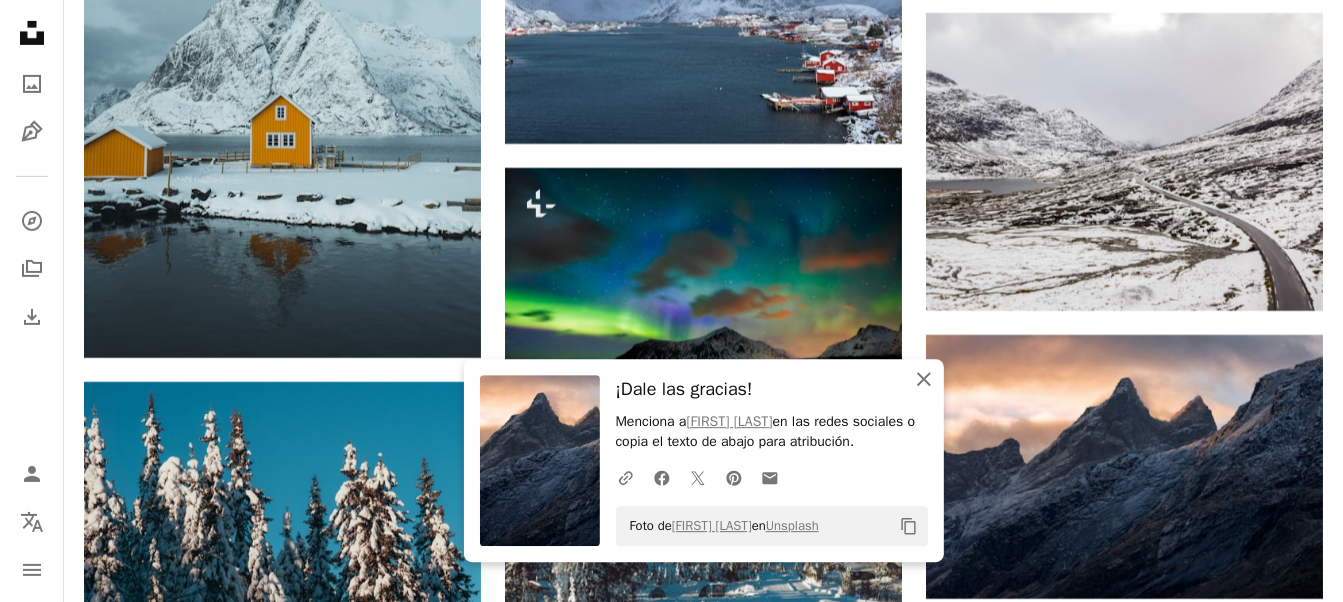 click on "An X shape" 